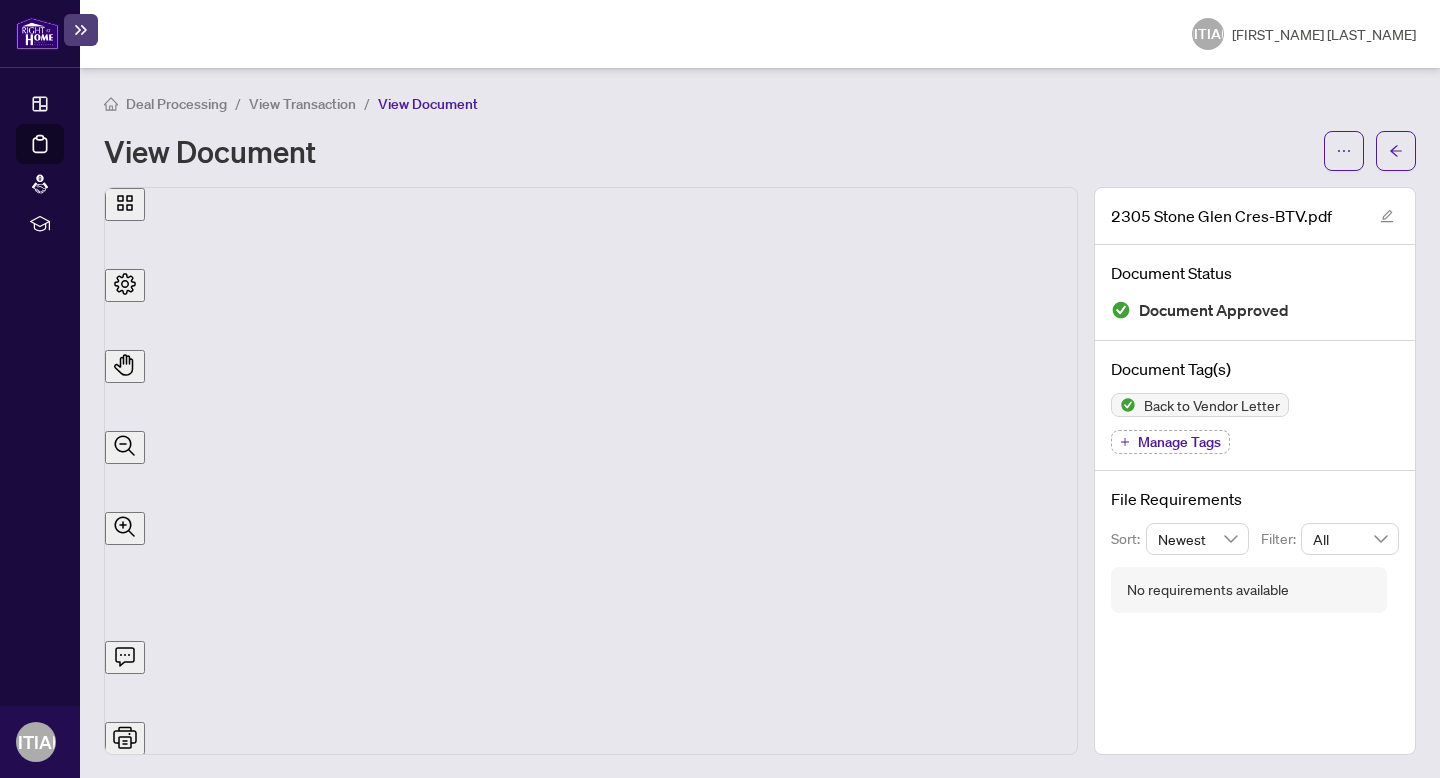 scroll, scrollTop: 0, scrollLeft: 0, axis: both 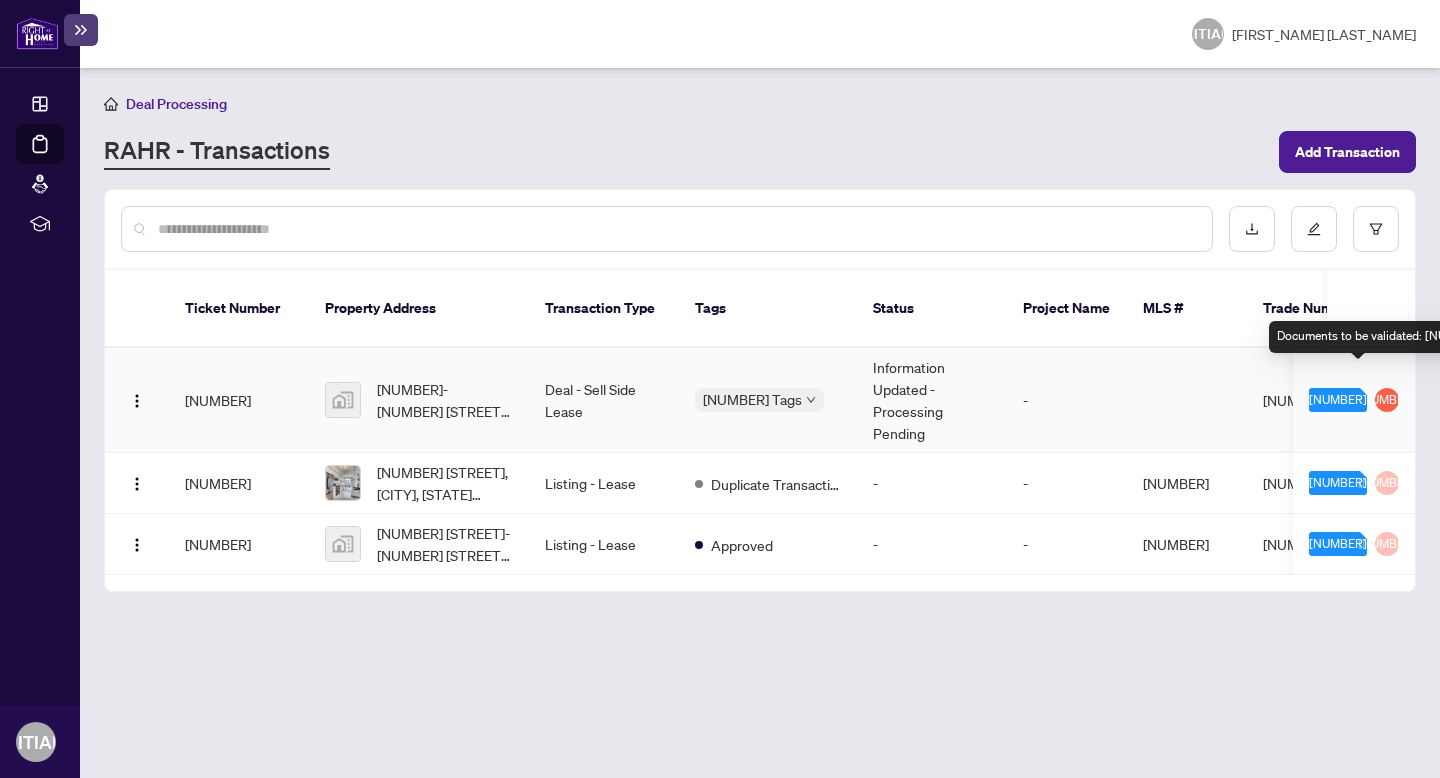 click on "[NUMBER]" at bounding box center [1338, 400] 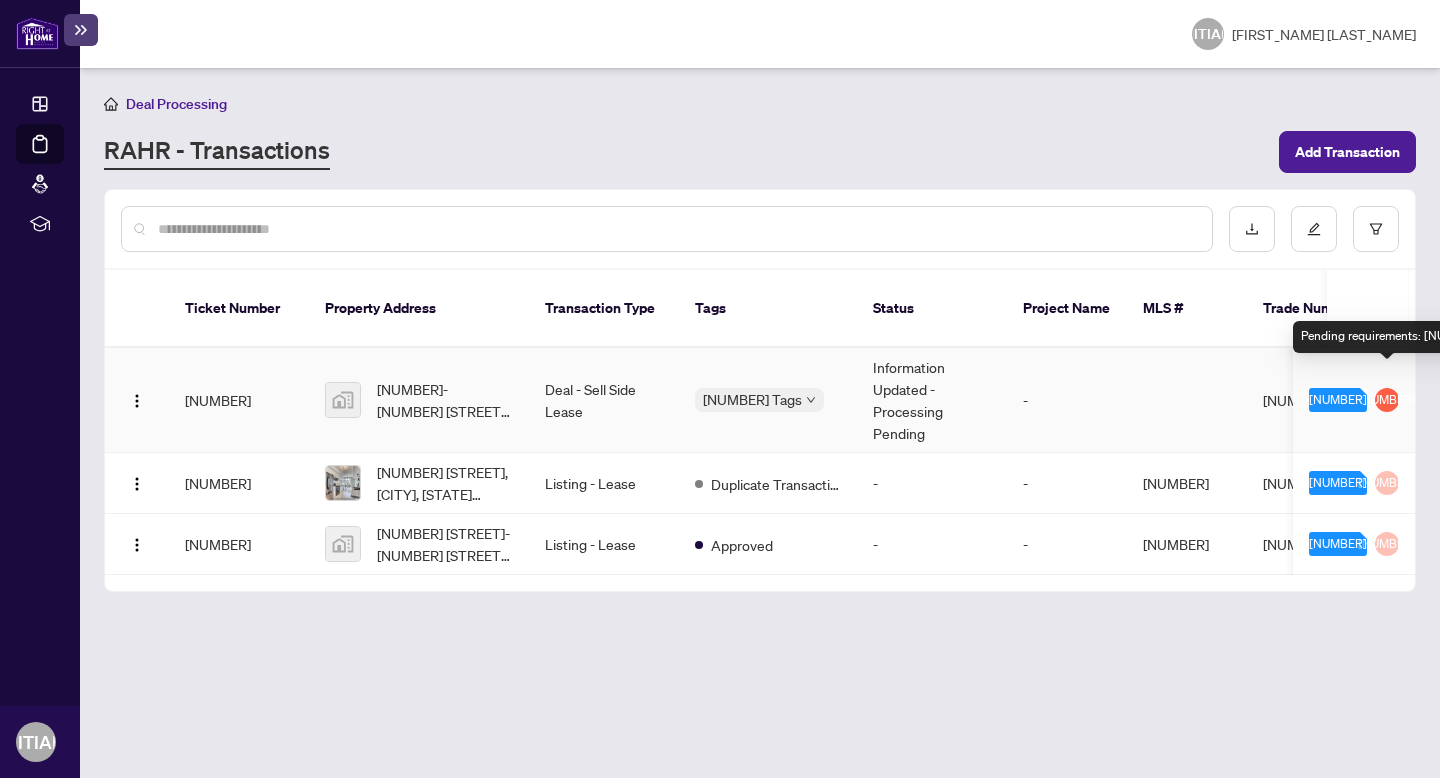 click on "1" at bounding box center (1387, 400) 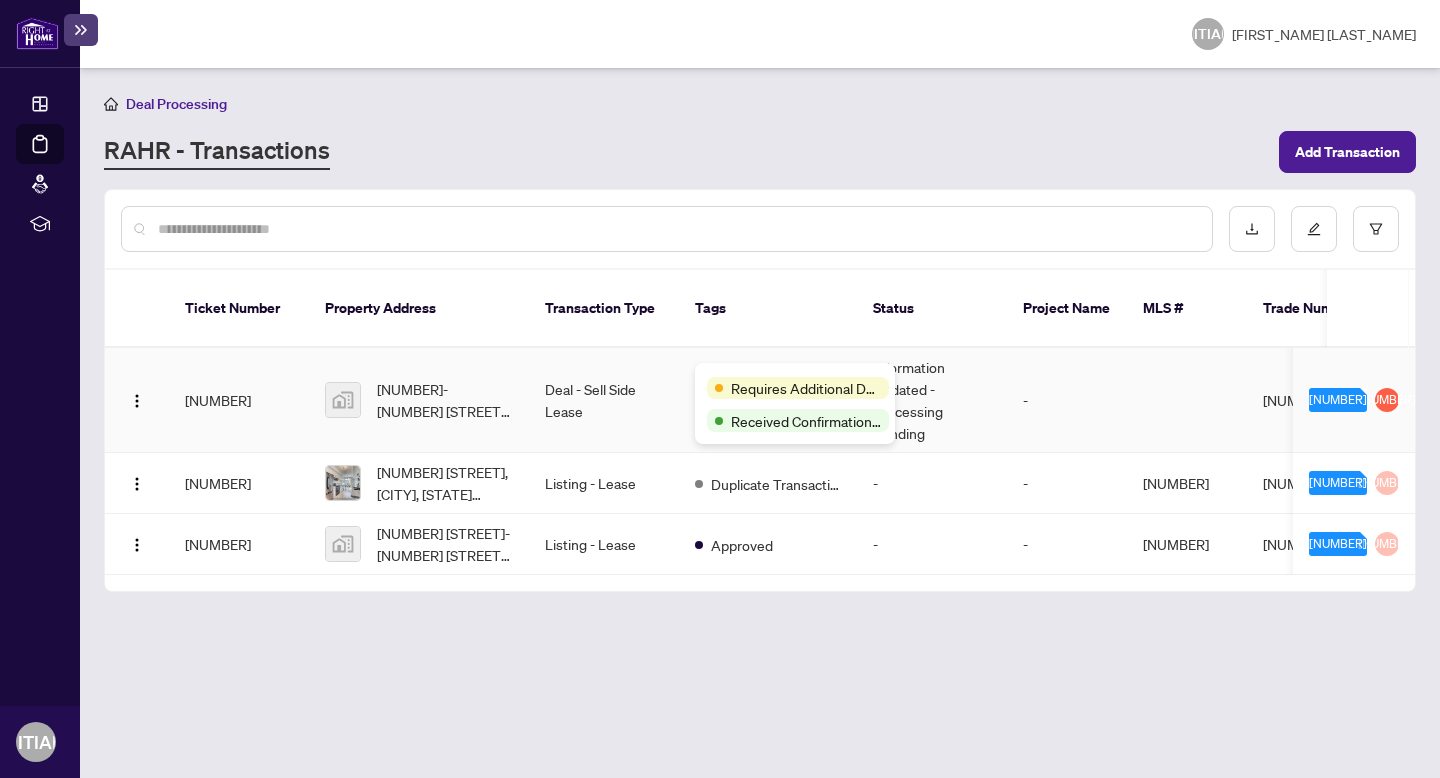 click on "Requires Additional Docs" at bounding box center (795, 387) 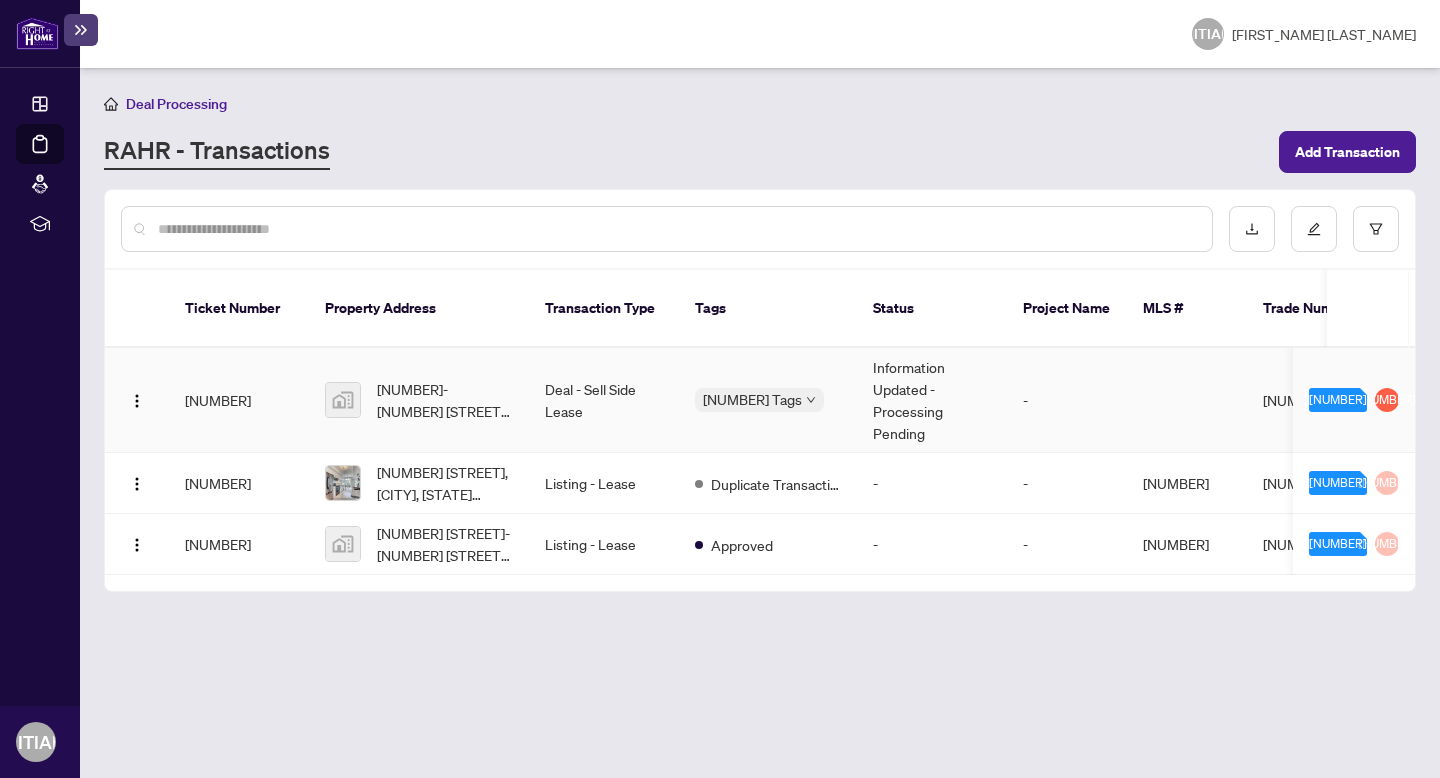 click on "Deal - Sell Side Lease" at bounding box center [604, 400] 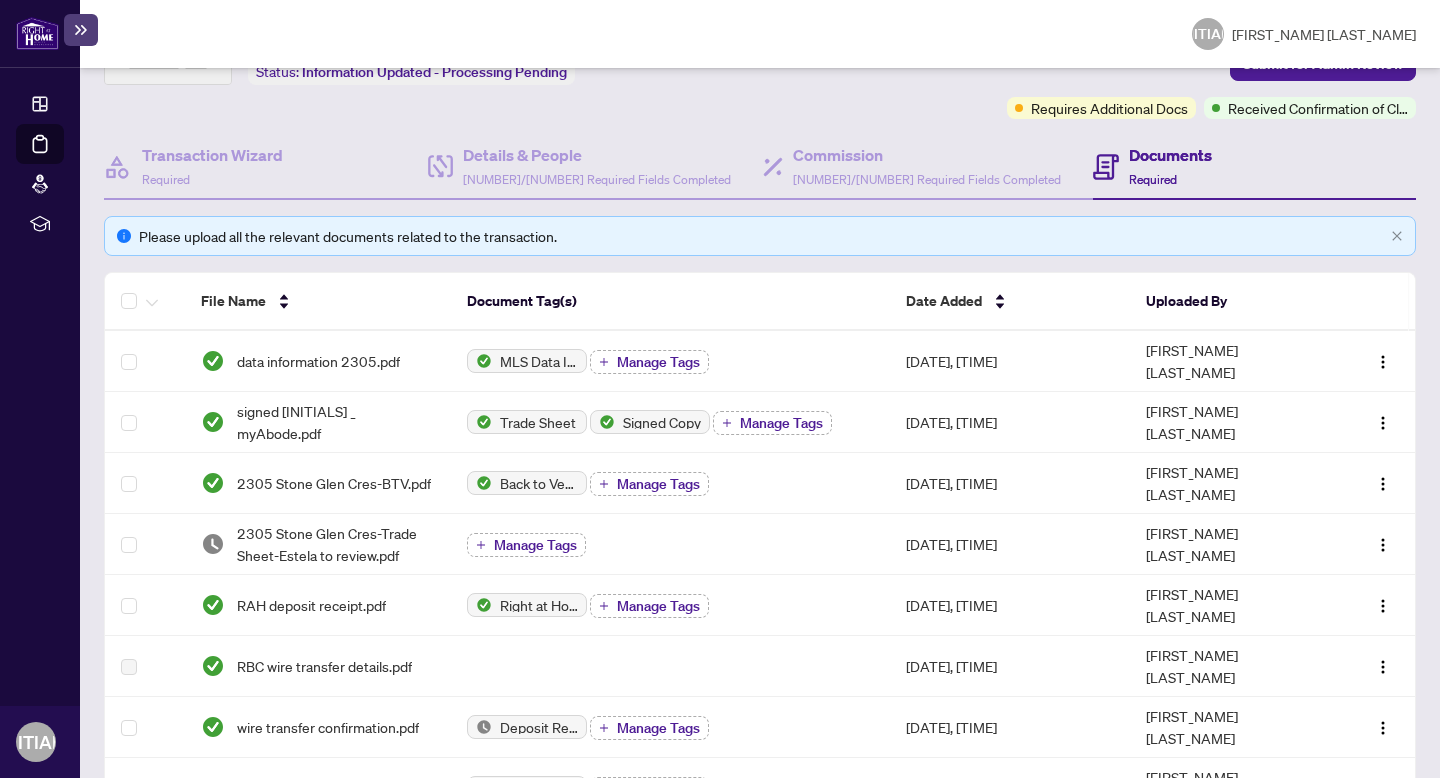 scroll, scrollTop: 155, scrollLeft: 0, axis: vertical 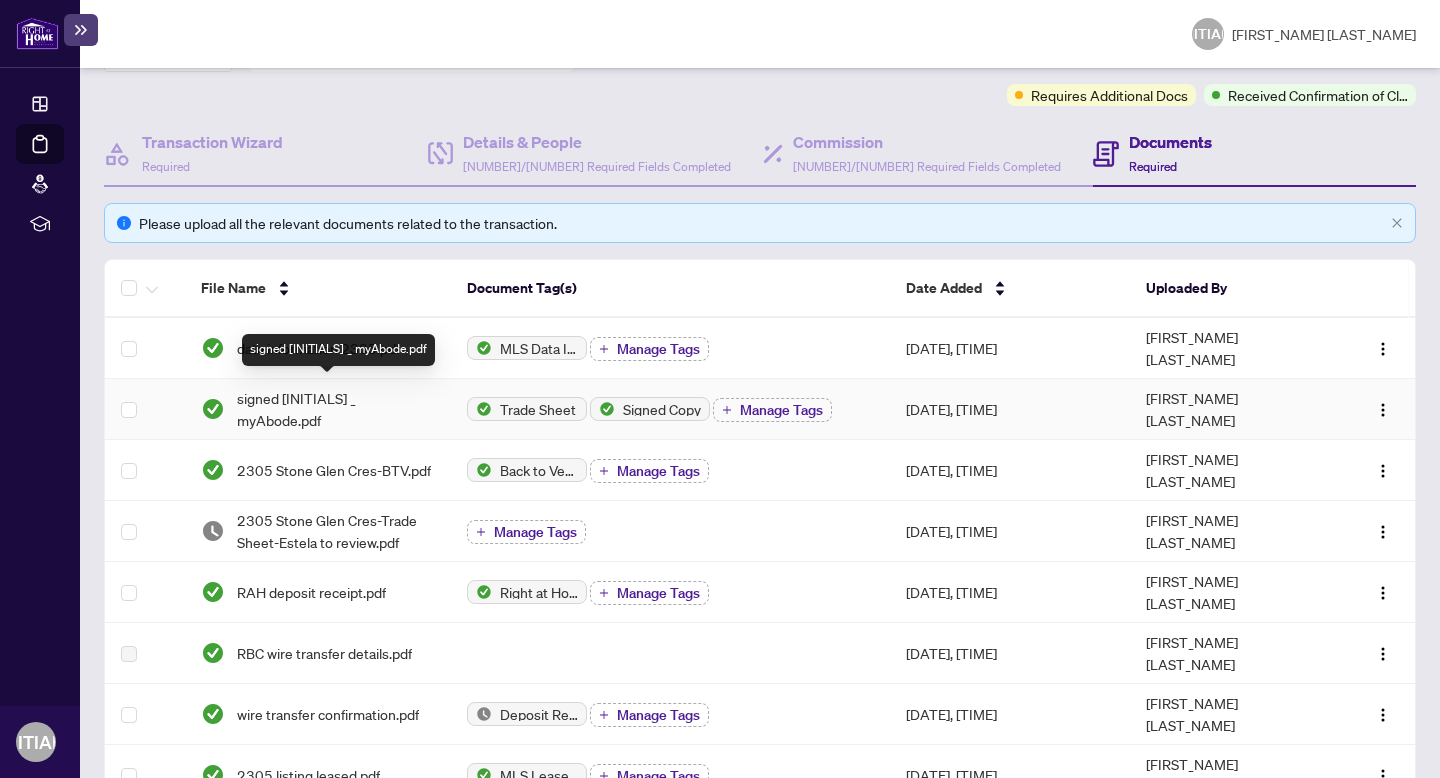 click on "[FILENAME]" at bounding box center (336, 409) 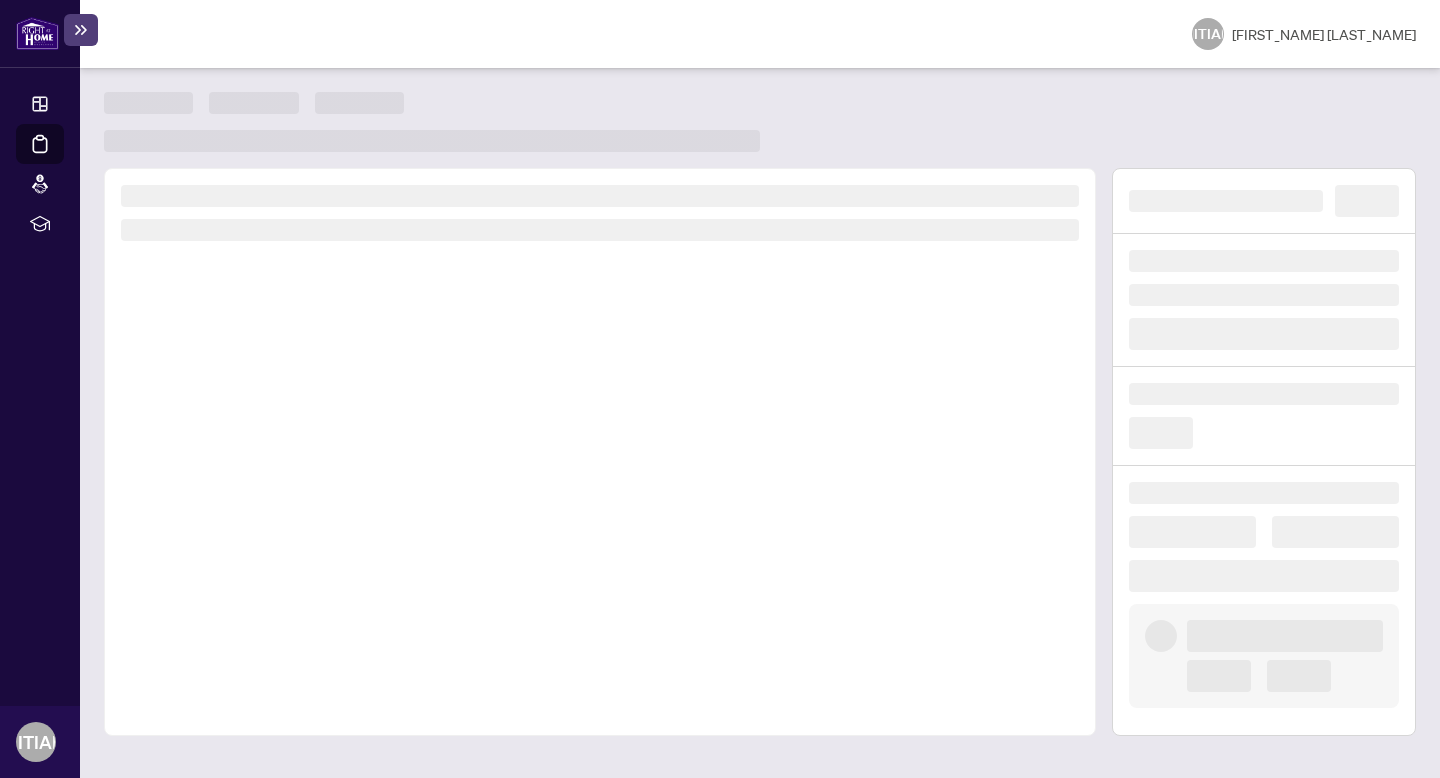 scroll, scrollTop: 0, scrollLeft: 0, axis: both 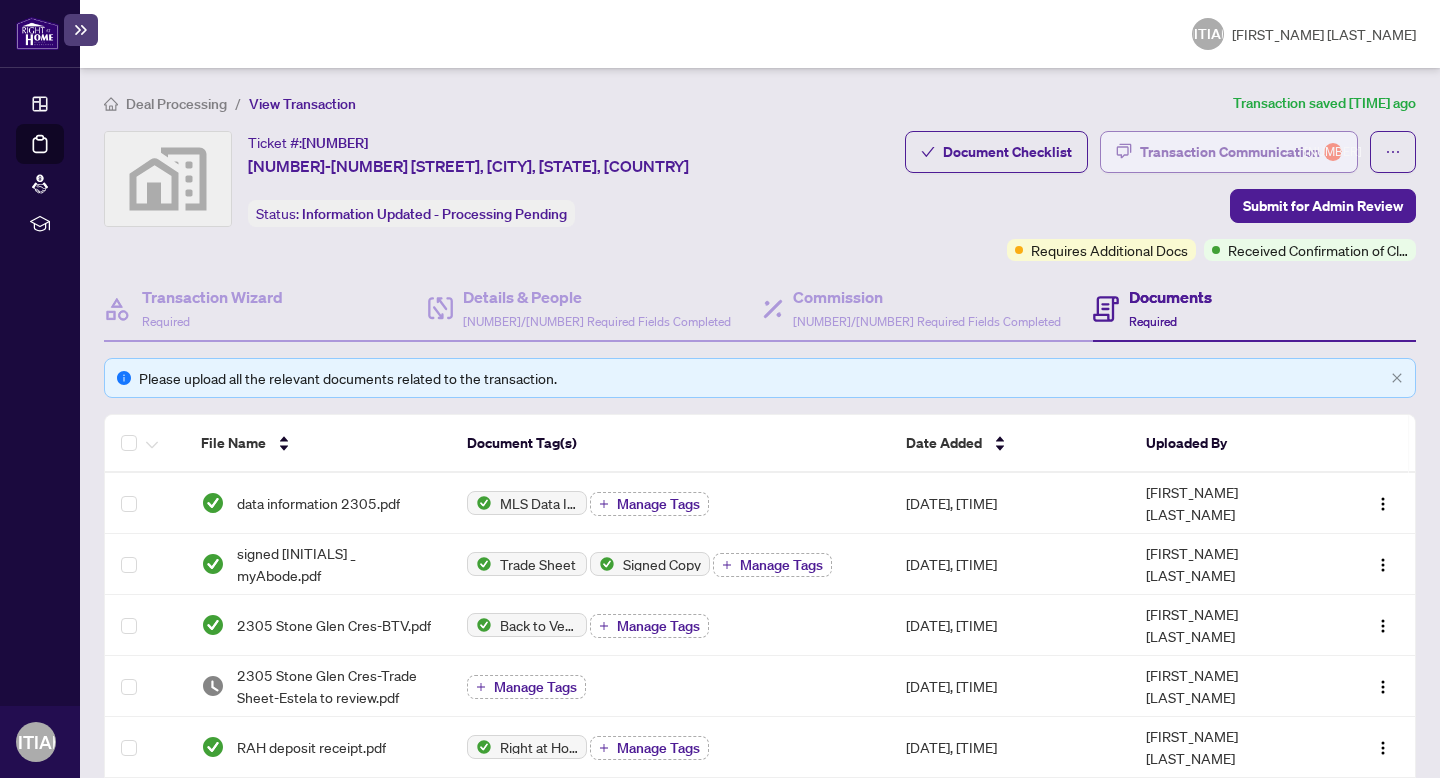 click on "Transaction Communication 1" at bounding box center [1241, 152] 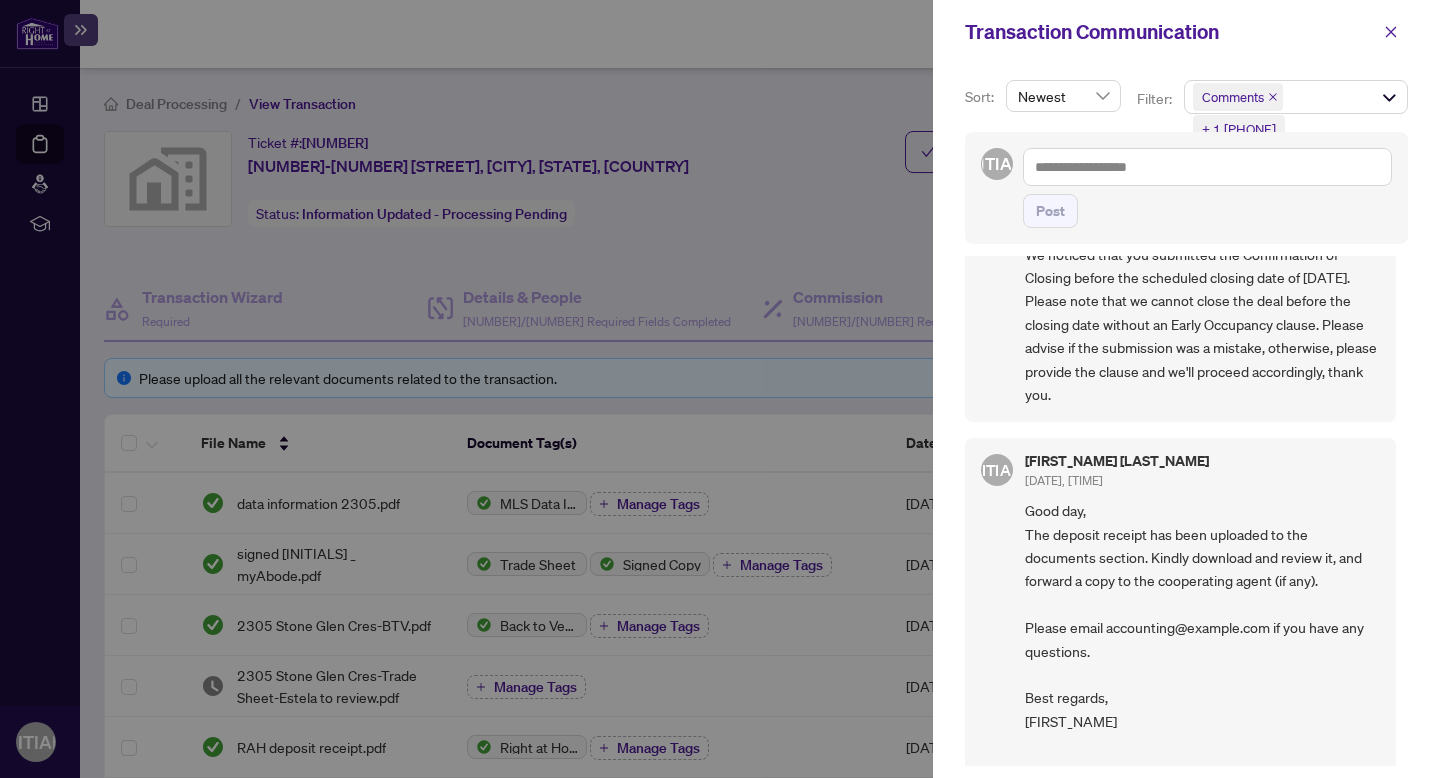 scroll, scrollTop: 1648, scrollLeft: 0, axis: vertical 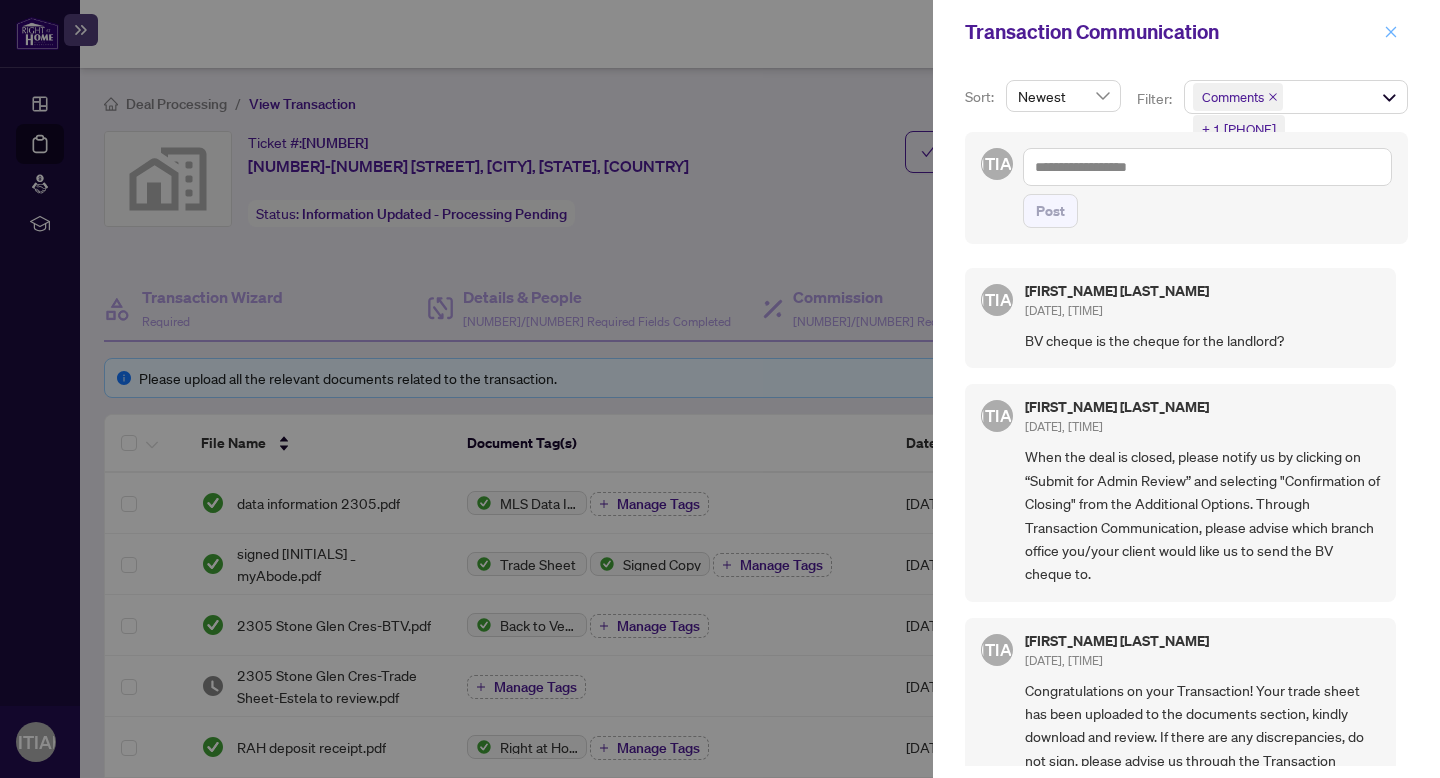 click at bounding box center [1391, 32] 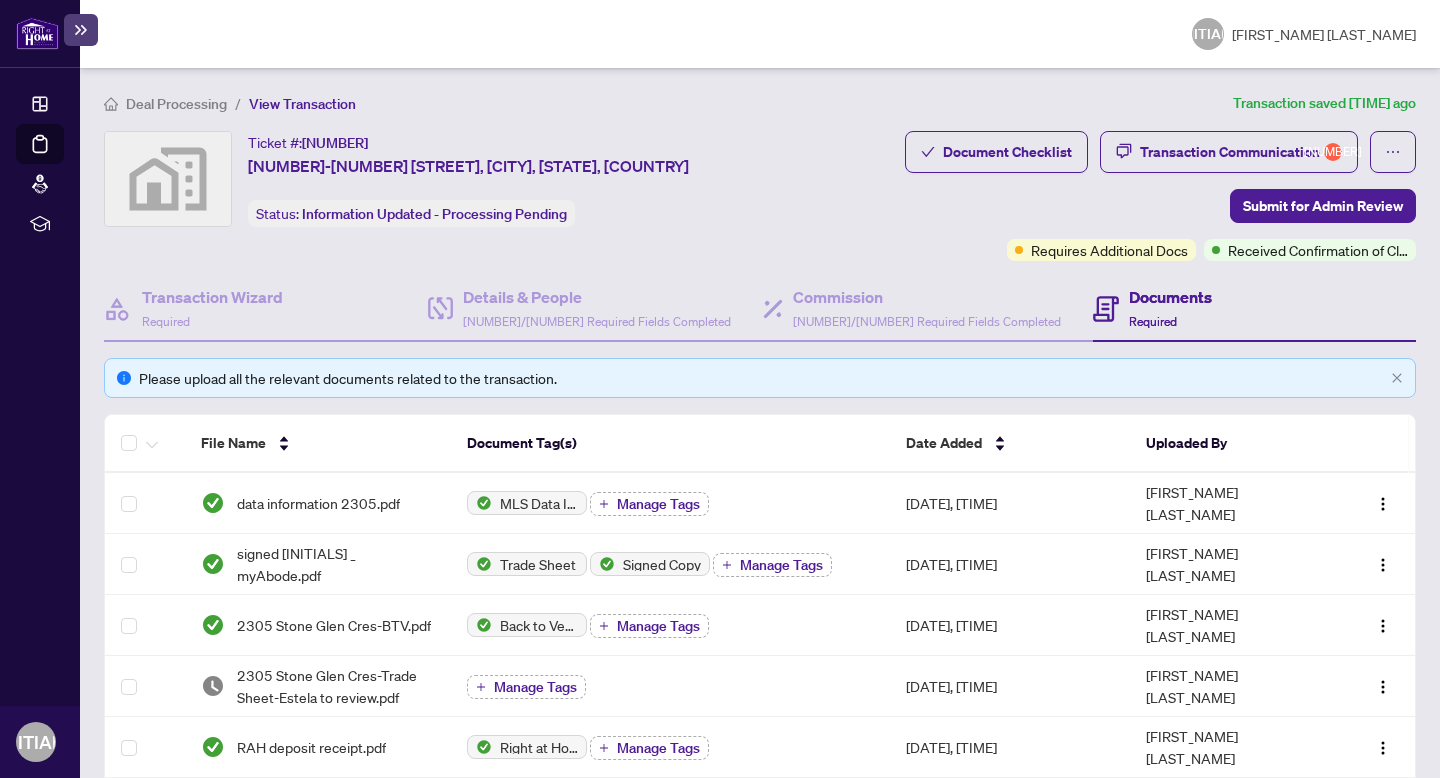 click on "Documents" at bounding box center [1170, 297] 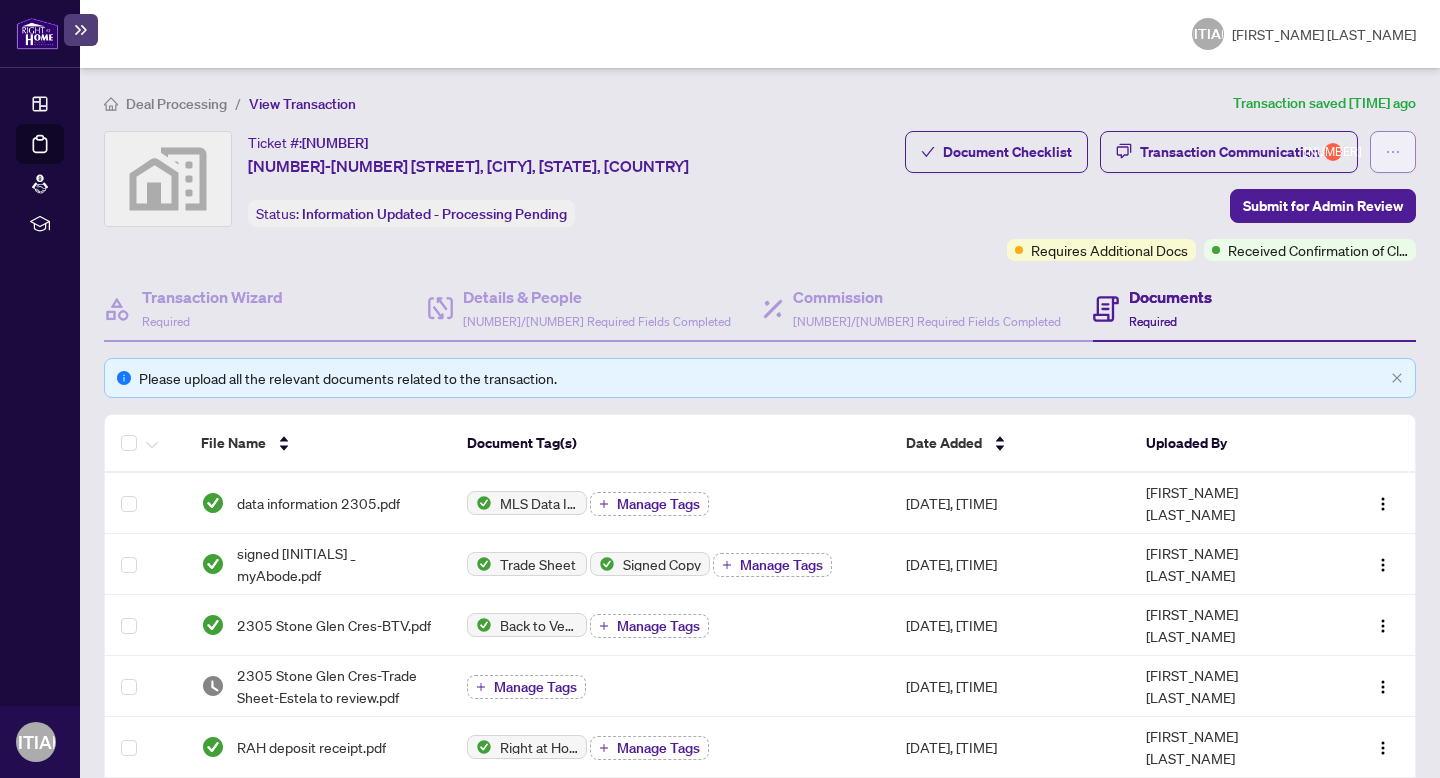 click at bounding box center (1393, 152) 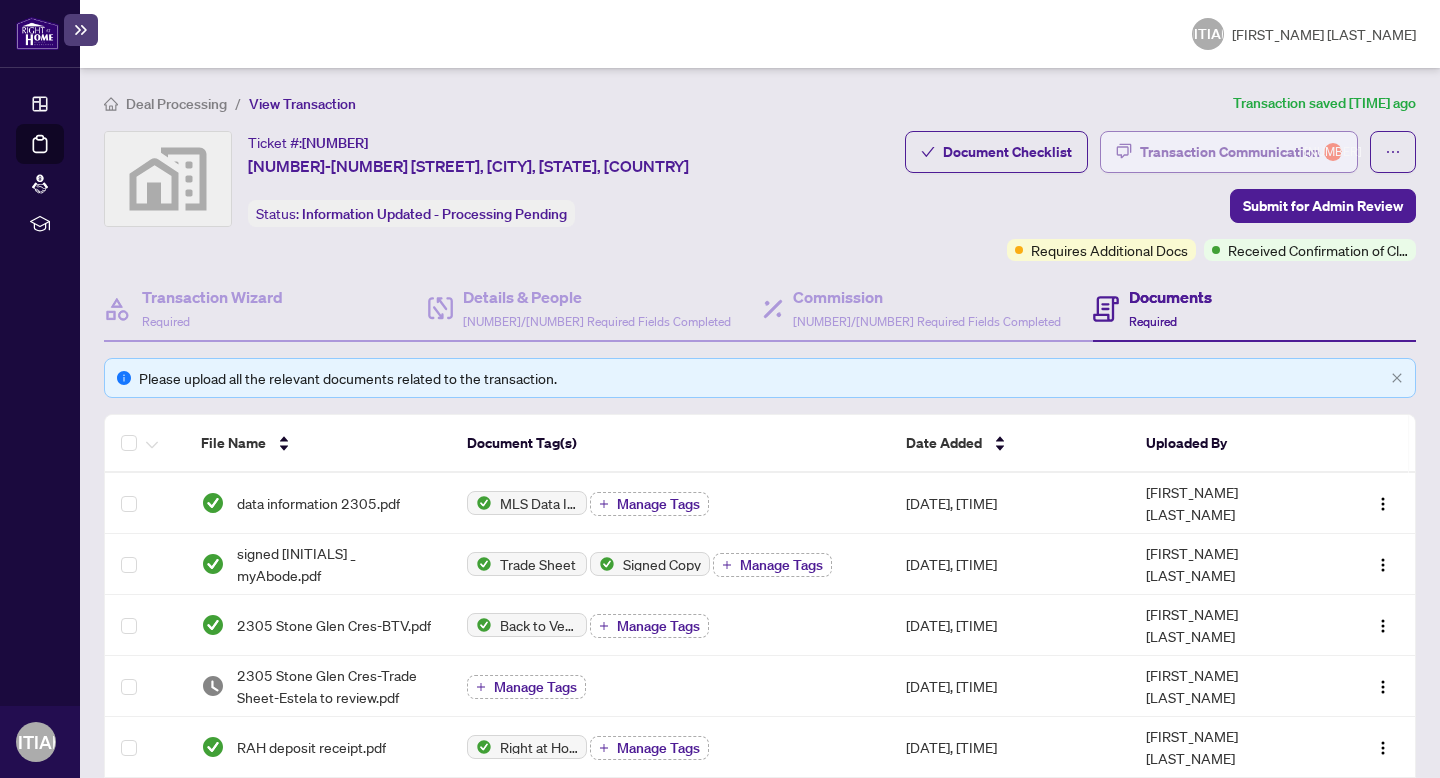 click on "Transaction Communication 1" at bounding box center [1241, 152] 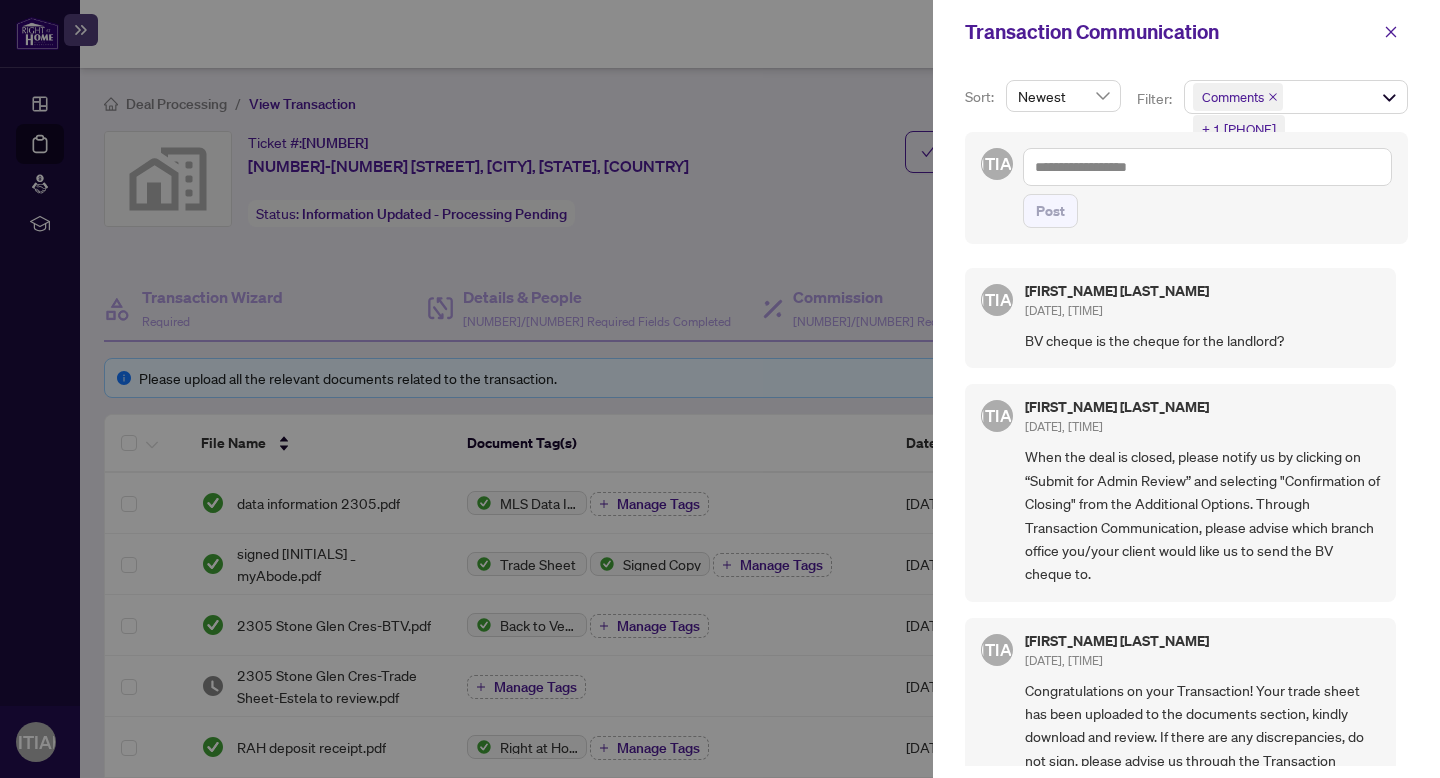 click at bounding box center [720, 389] 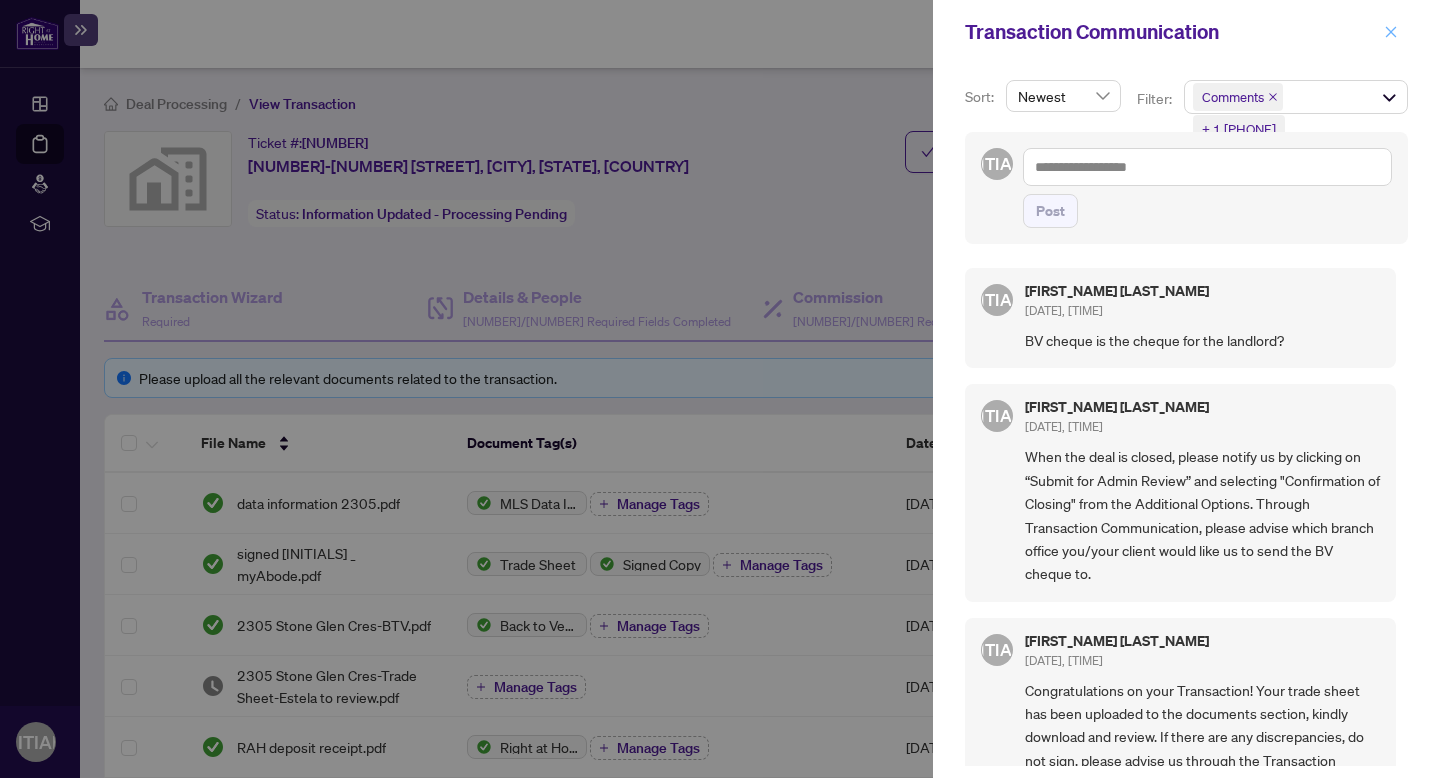 click at bounding box center (1391, 32) 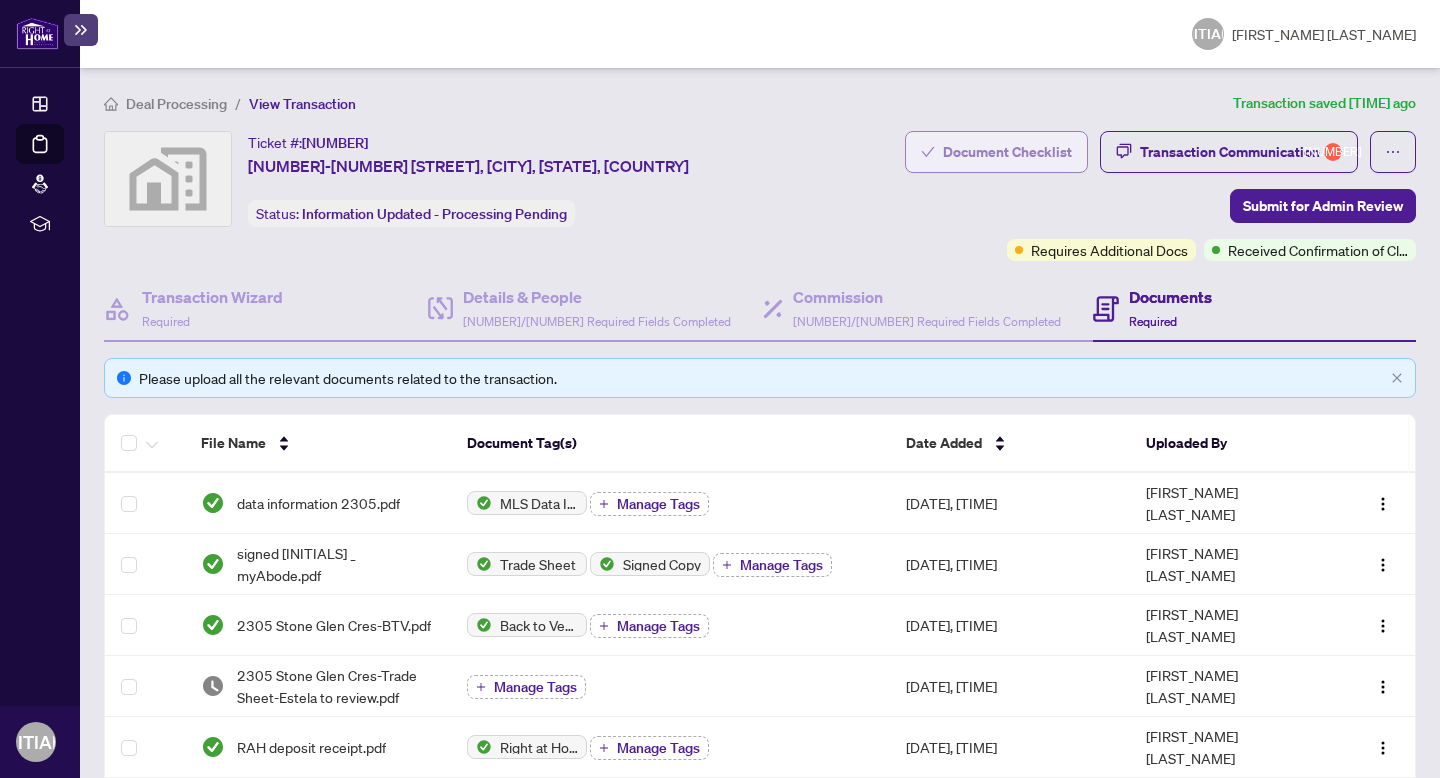 click on "Document Checklist" at bounding box center (1007, 152) 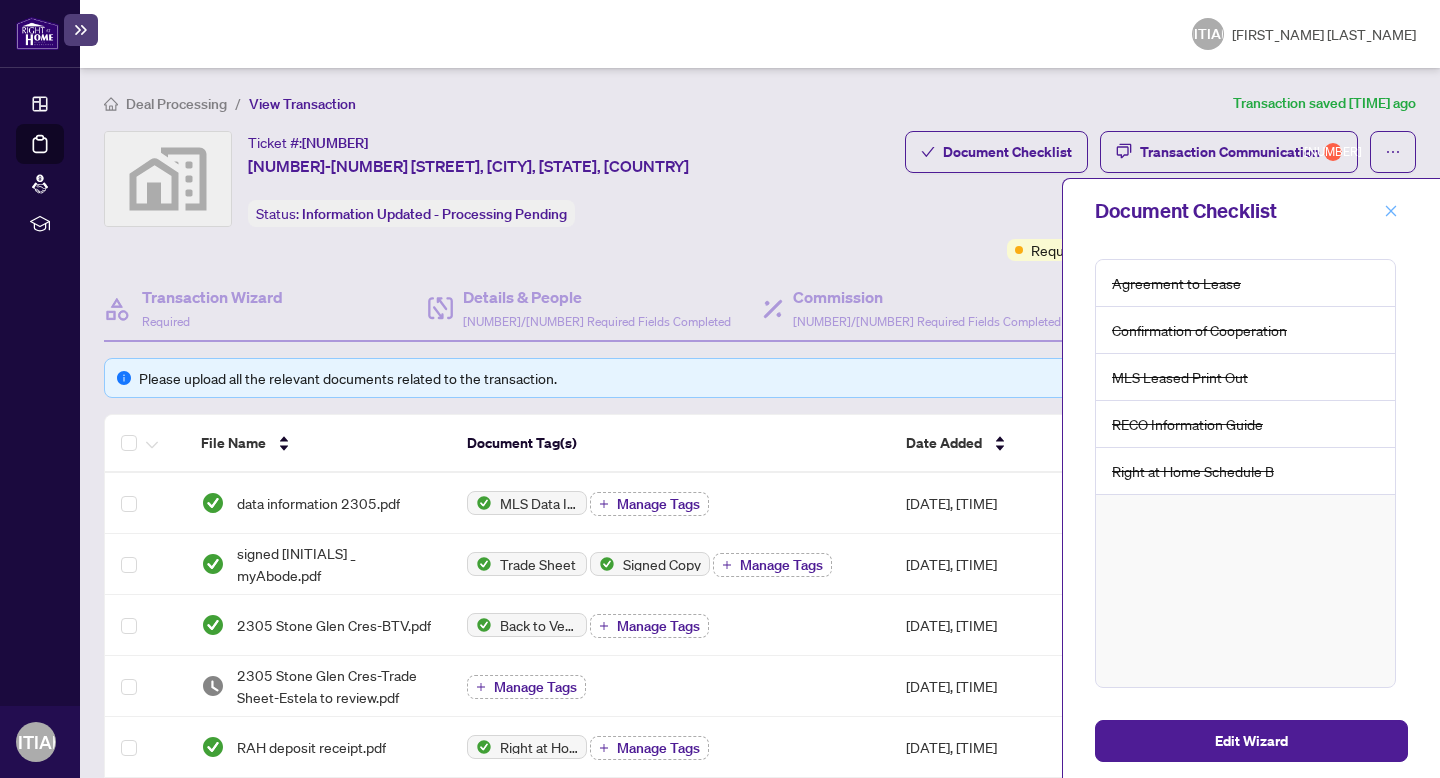 click at bounding box center [1391, 211] 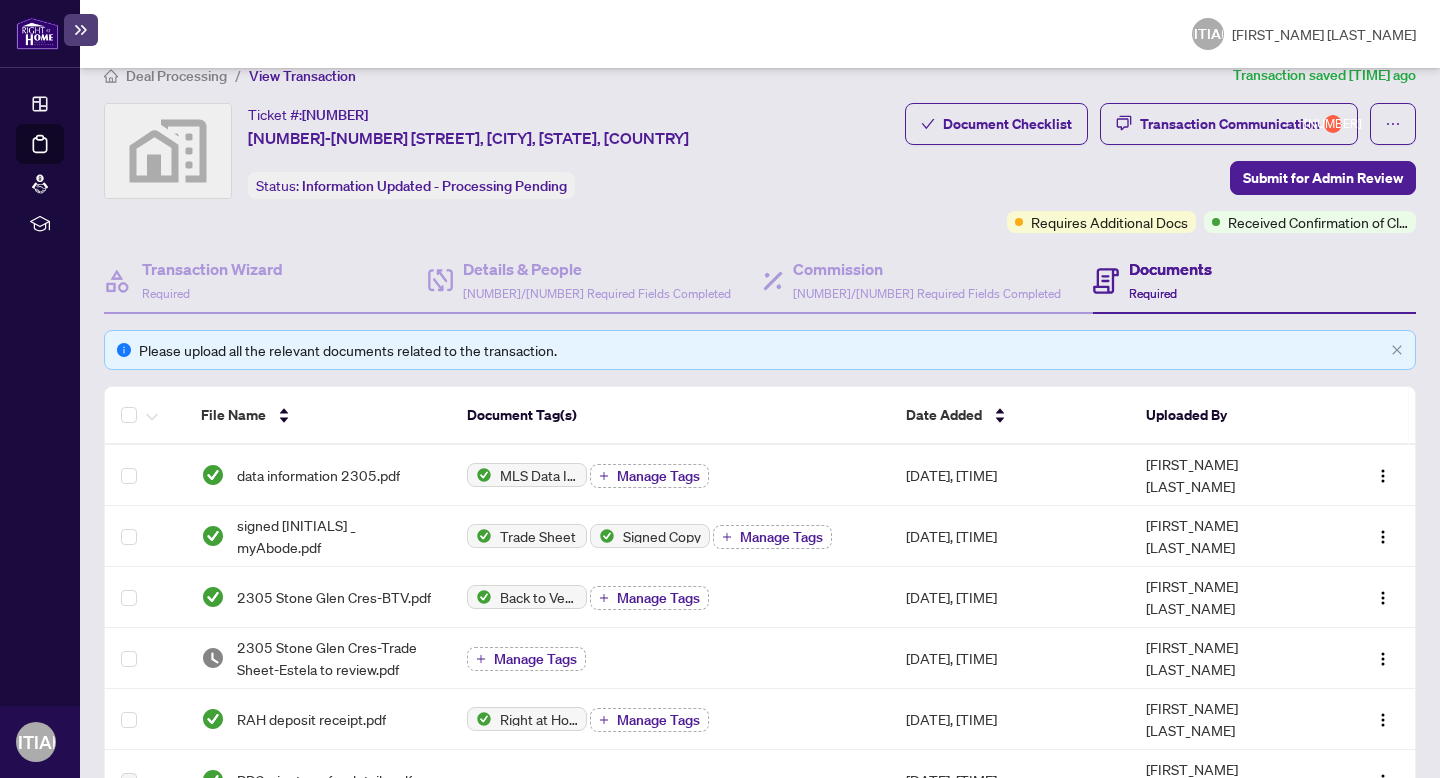 scroll, scrollTop: 0, scrollLeft: 0, axis: both 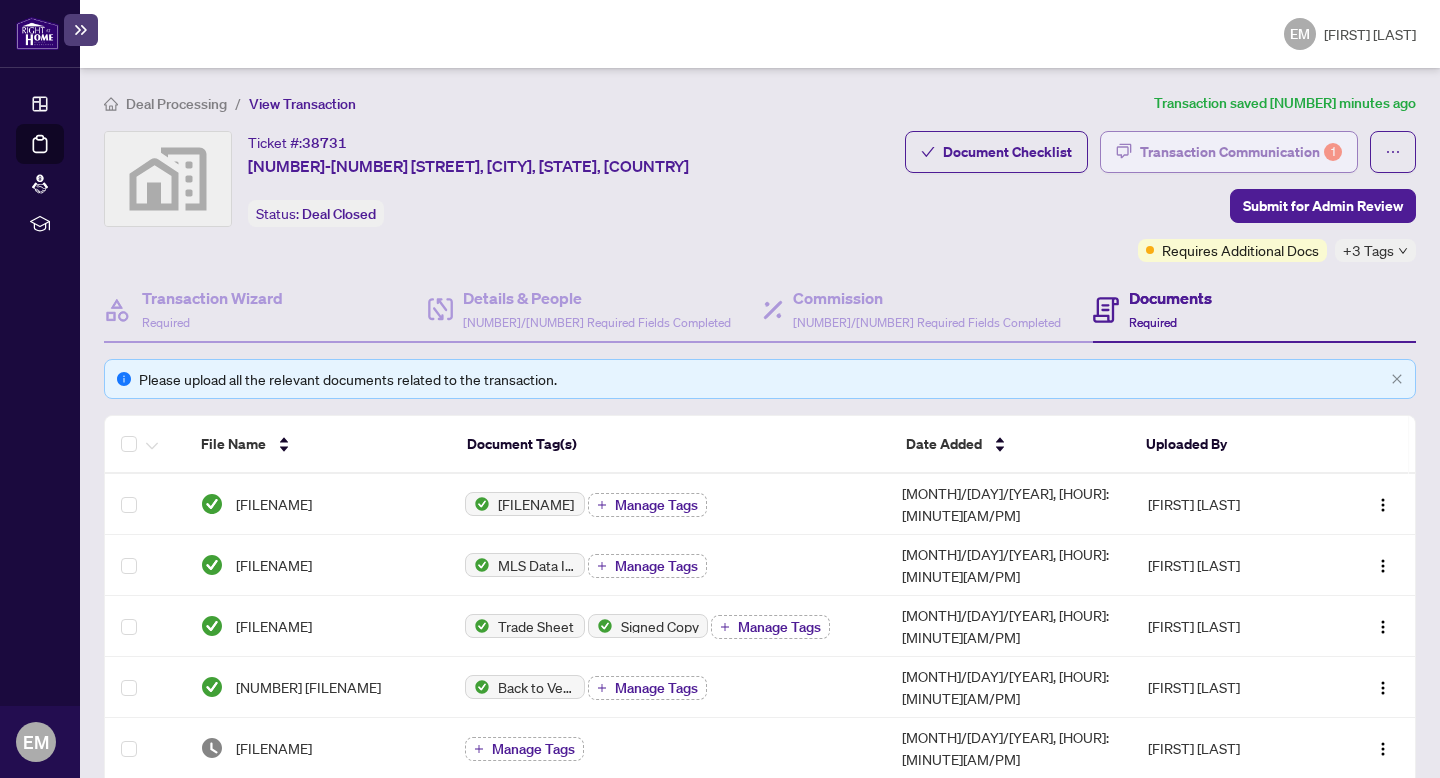 click on "Transaction Communication 1" at bounding box center [1241, 152] 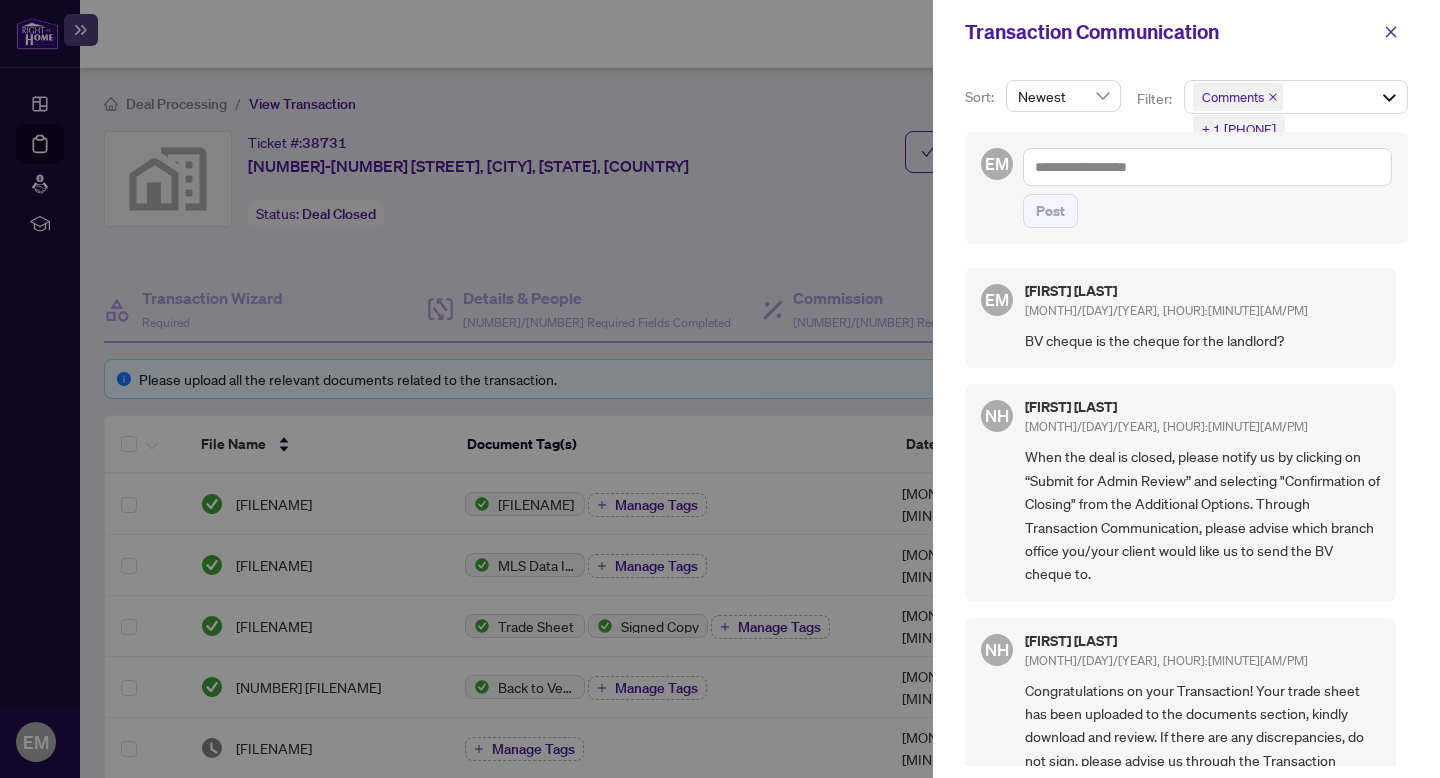 click at bounding box center (720, 389) 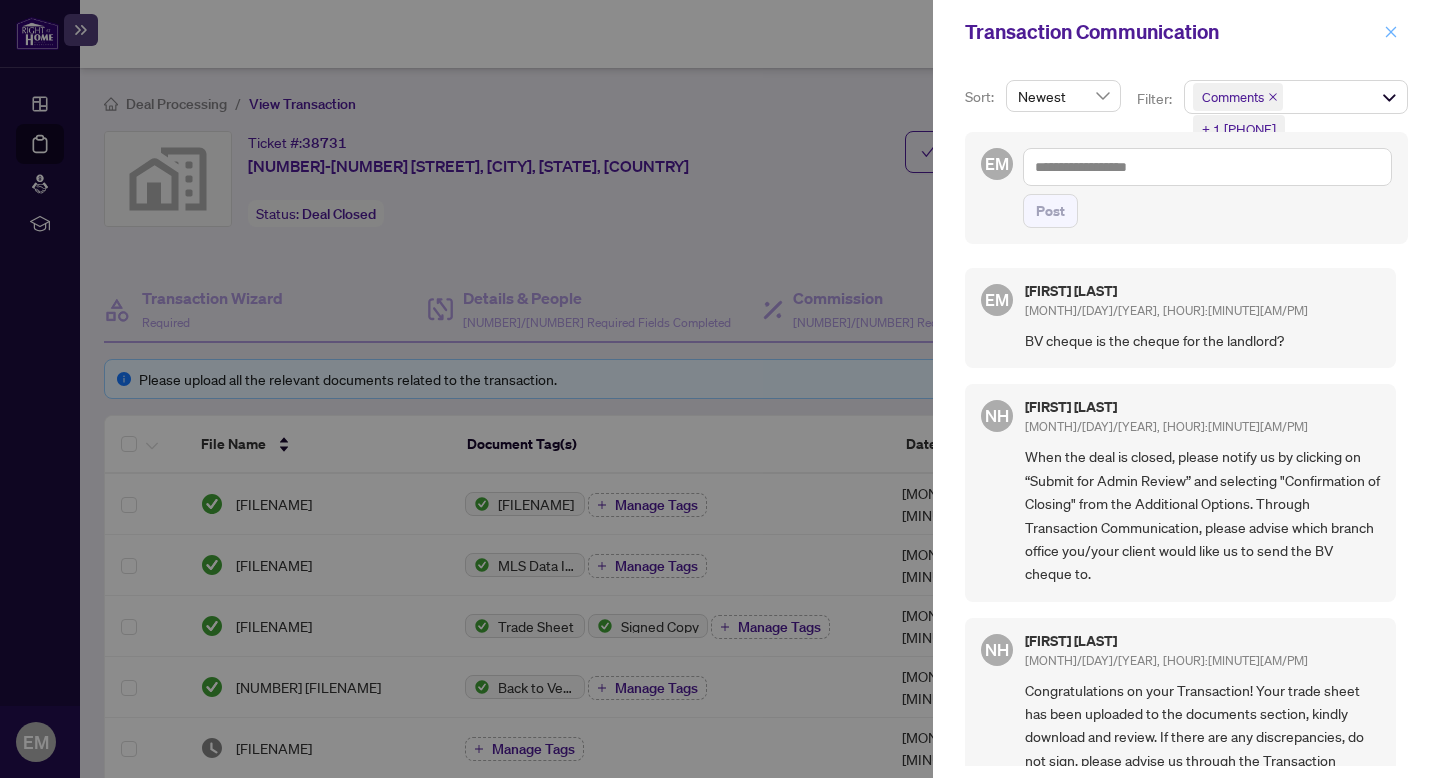 click at bounding box center [1391, 32] 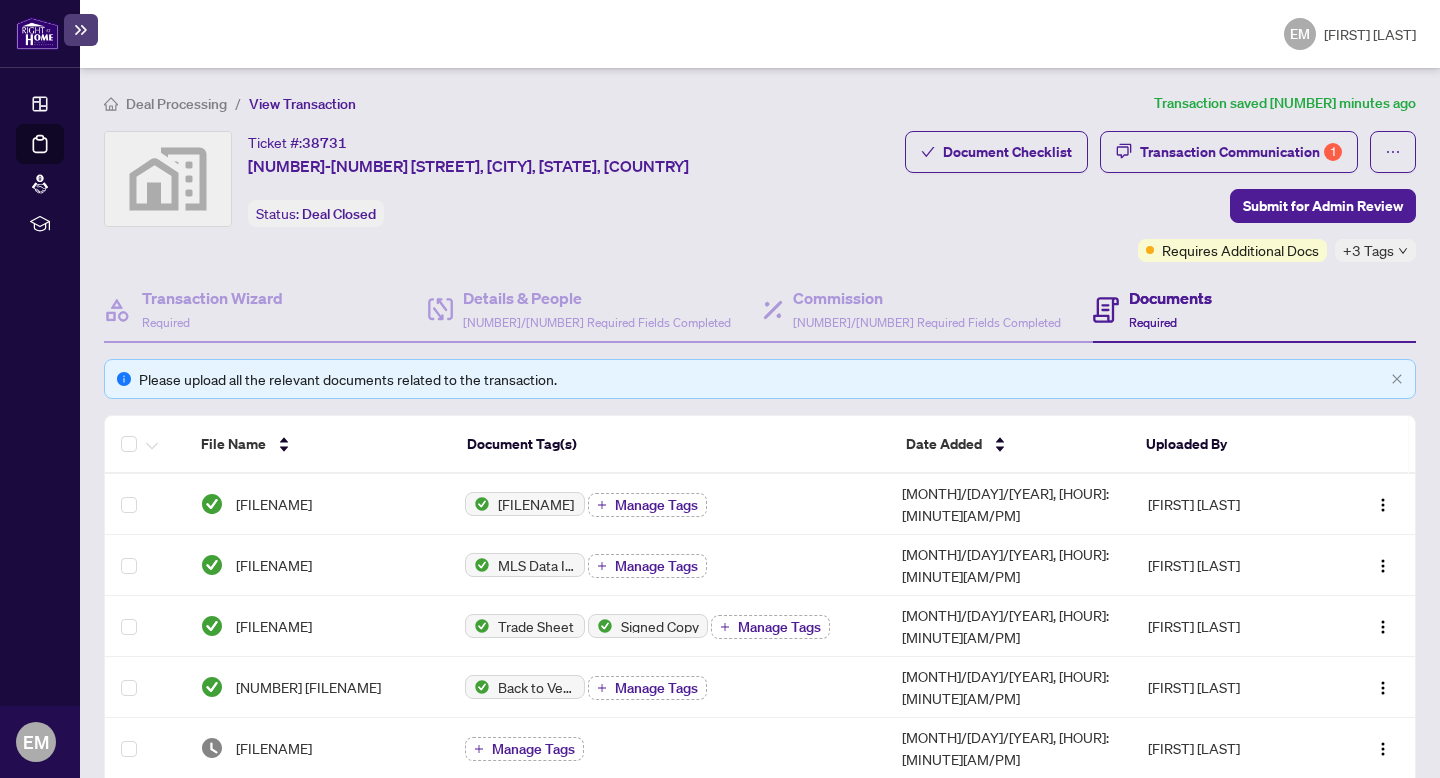 click at bounding box center (1403, 251) 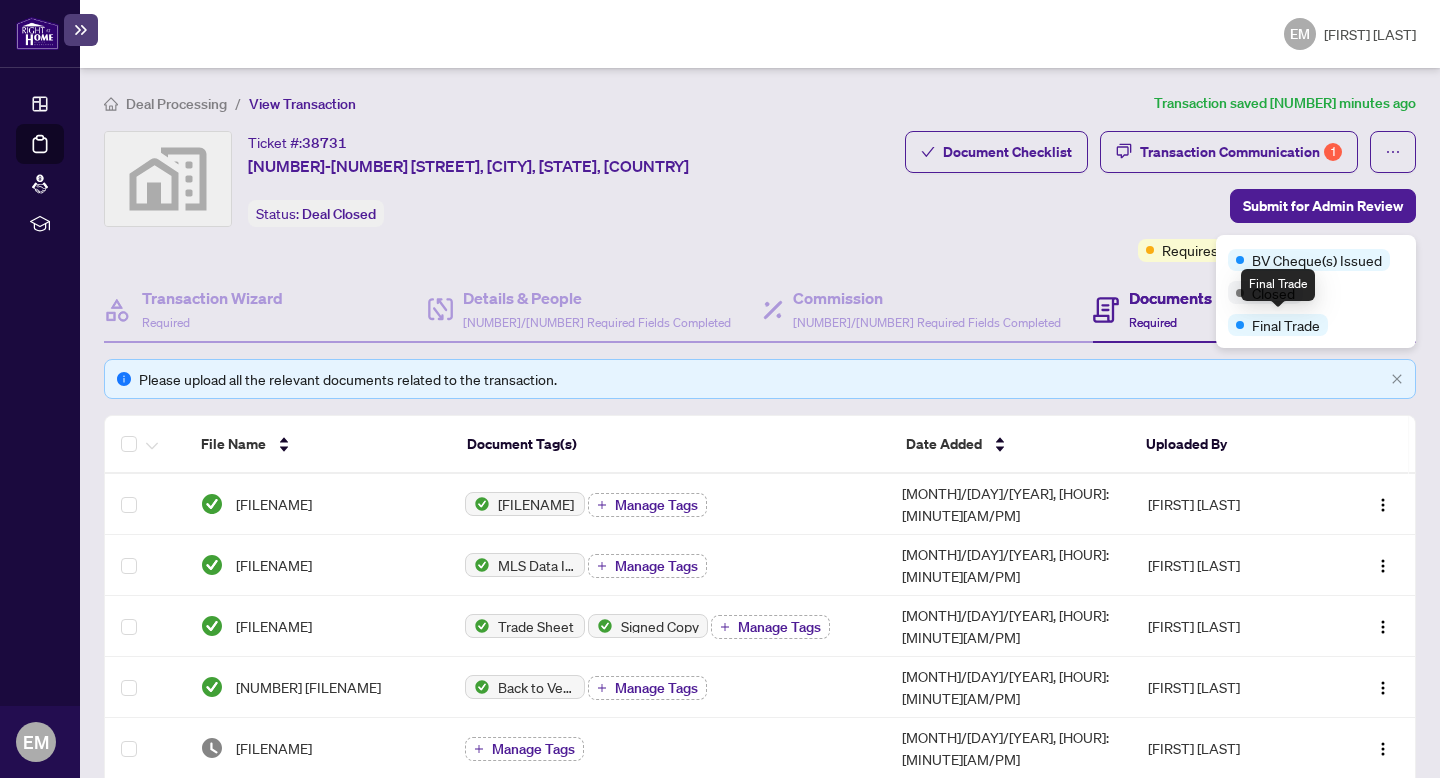 click on "Final Trade" at bounding box center [1286, 325] 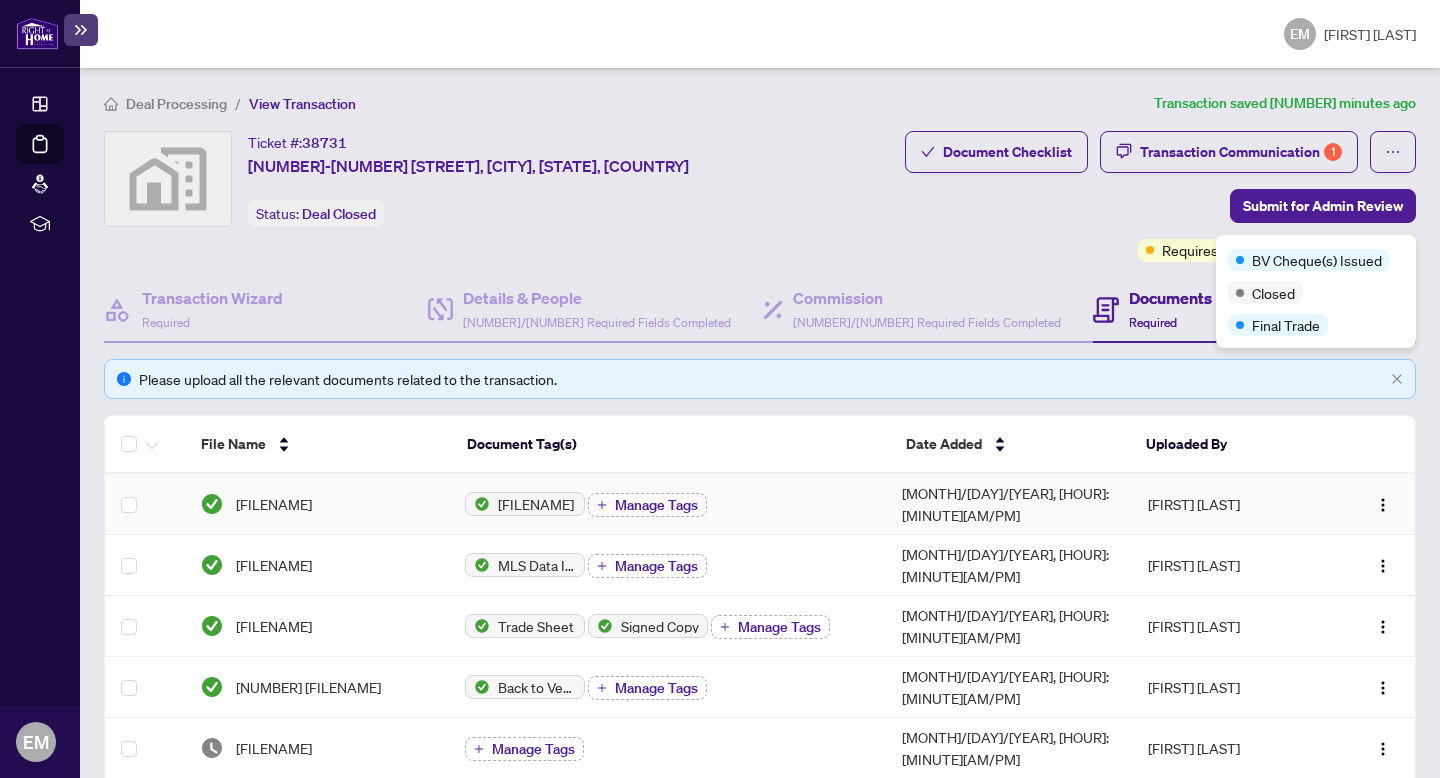 click on "[FILENAME]" at bounding box center (274, 504) 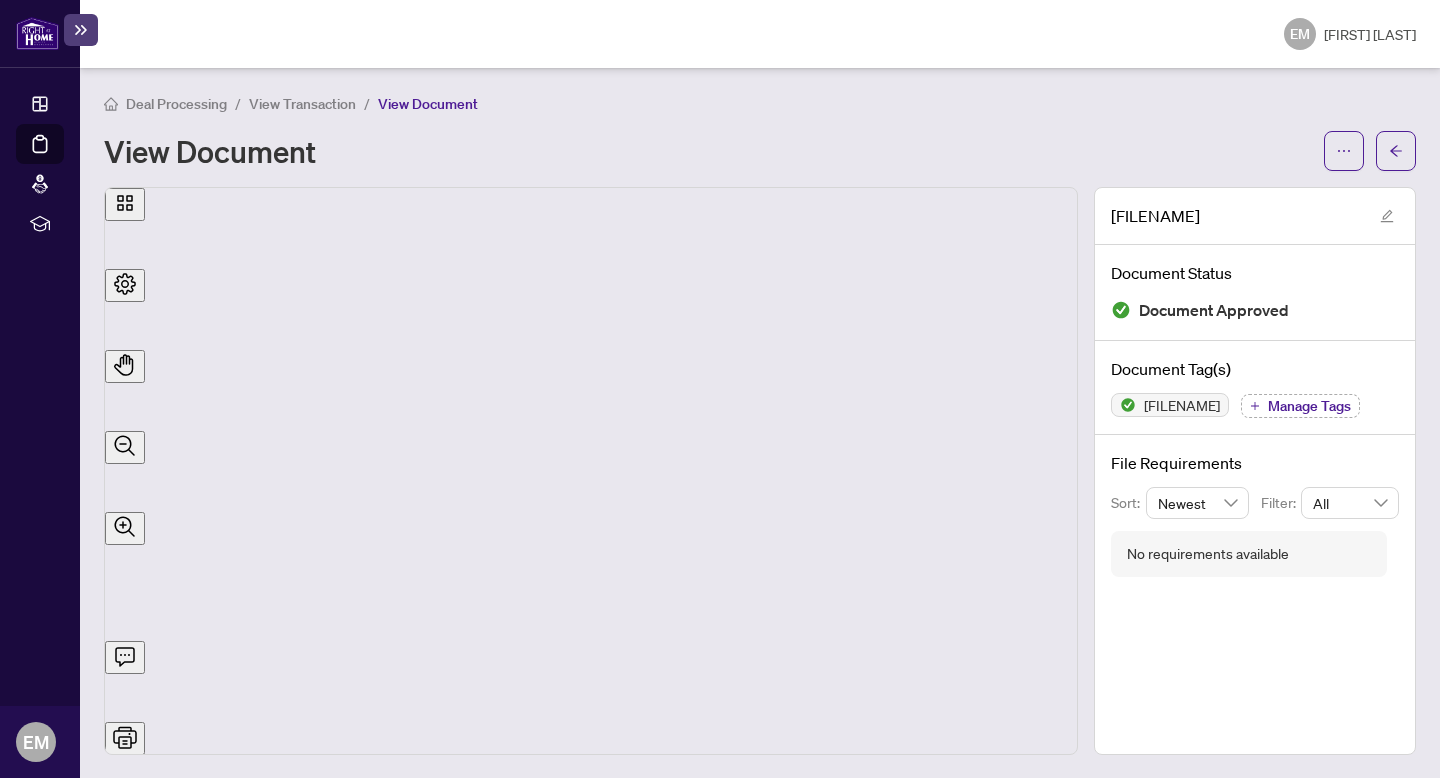 scroll, scrollTop: 0, scrollLeft: 0, axis: both 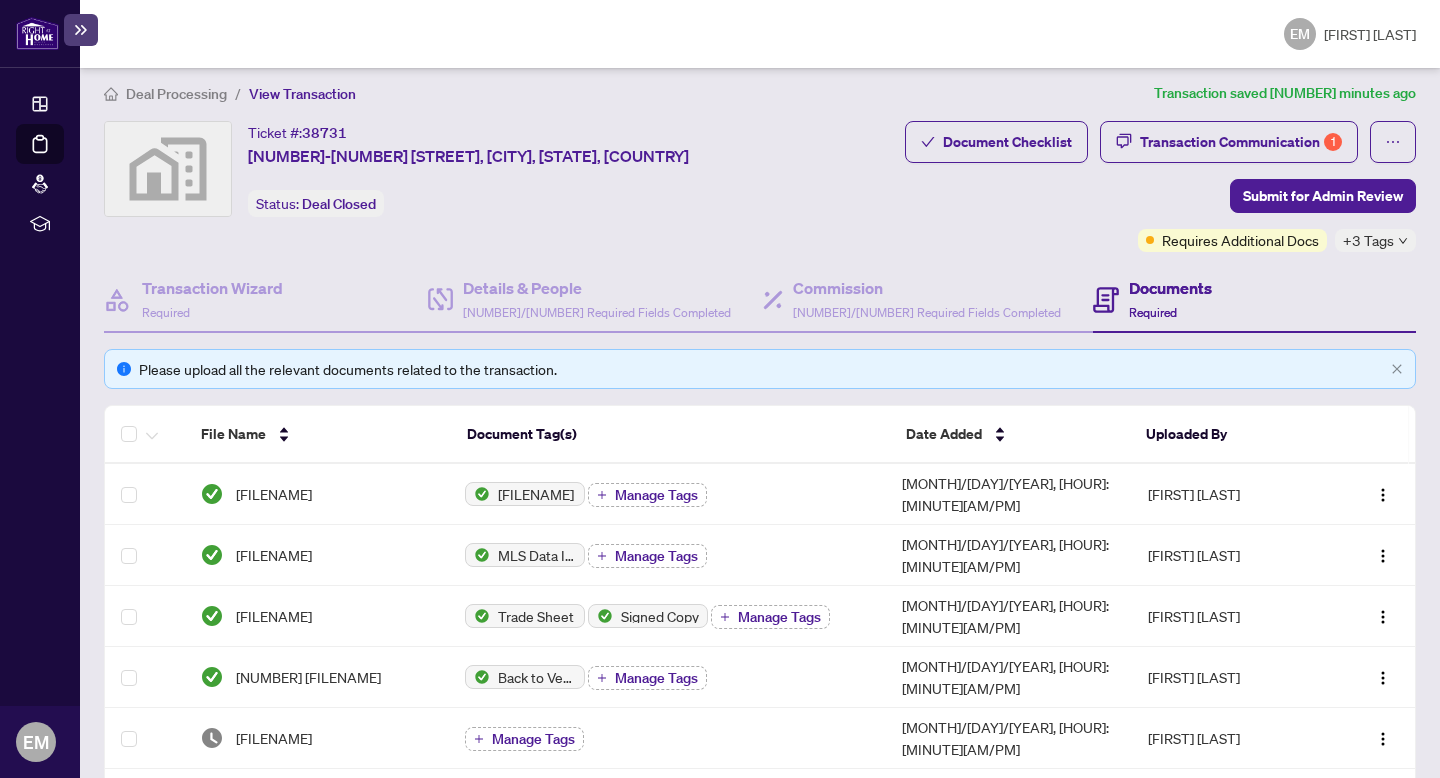 click on "+3 Tags" at bounding box center (1368, 240) 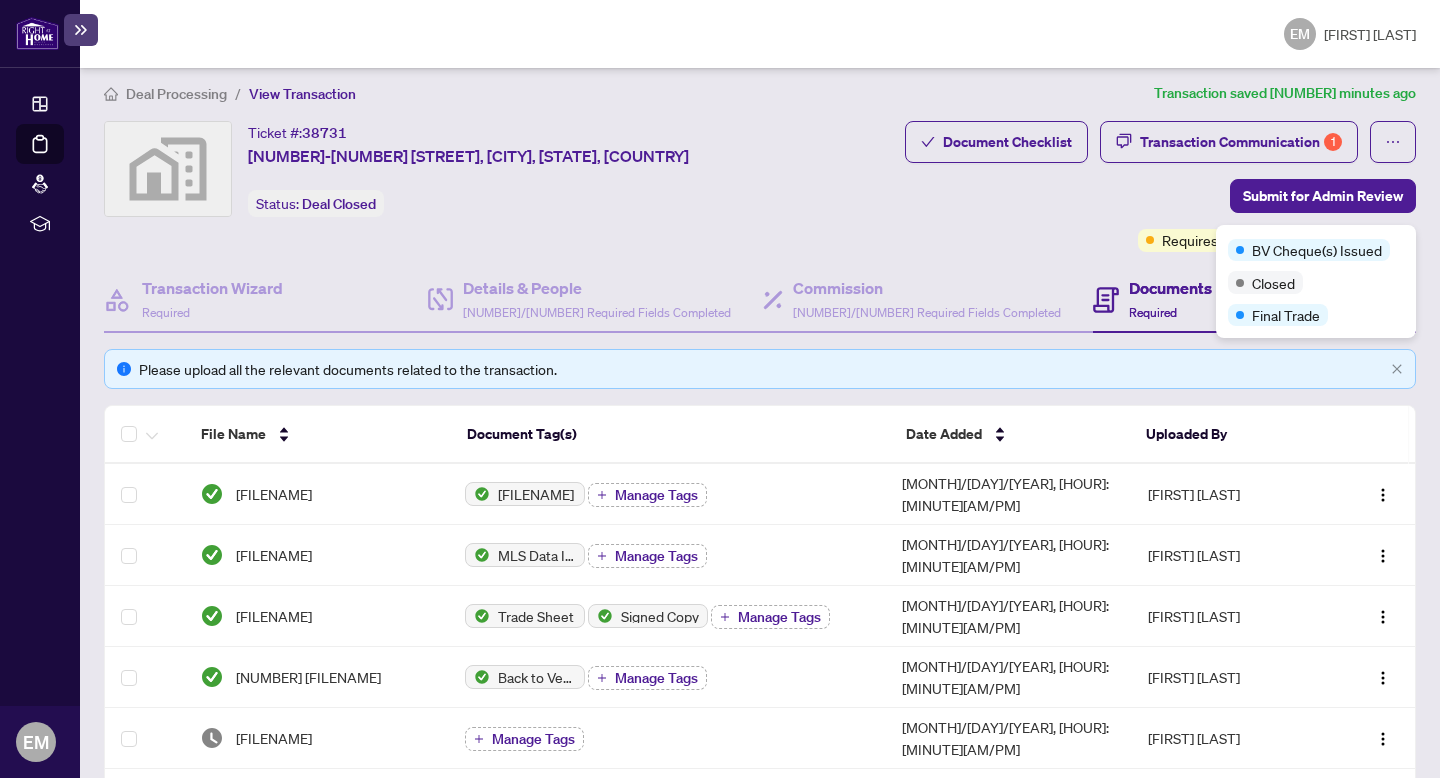 click on "Document Checklist Transaction Communication 1 Submit for Admin Review Requires Additional Docs +3 Tags" at bounding box center [1160, 186] 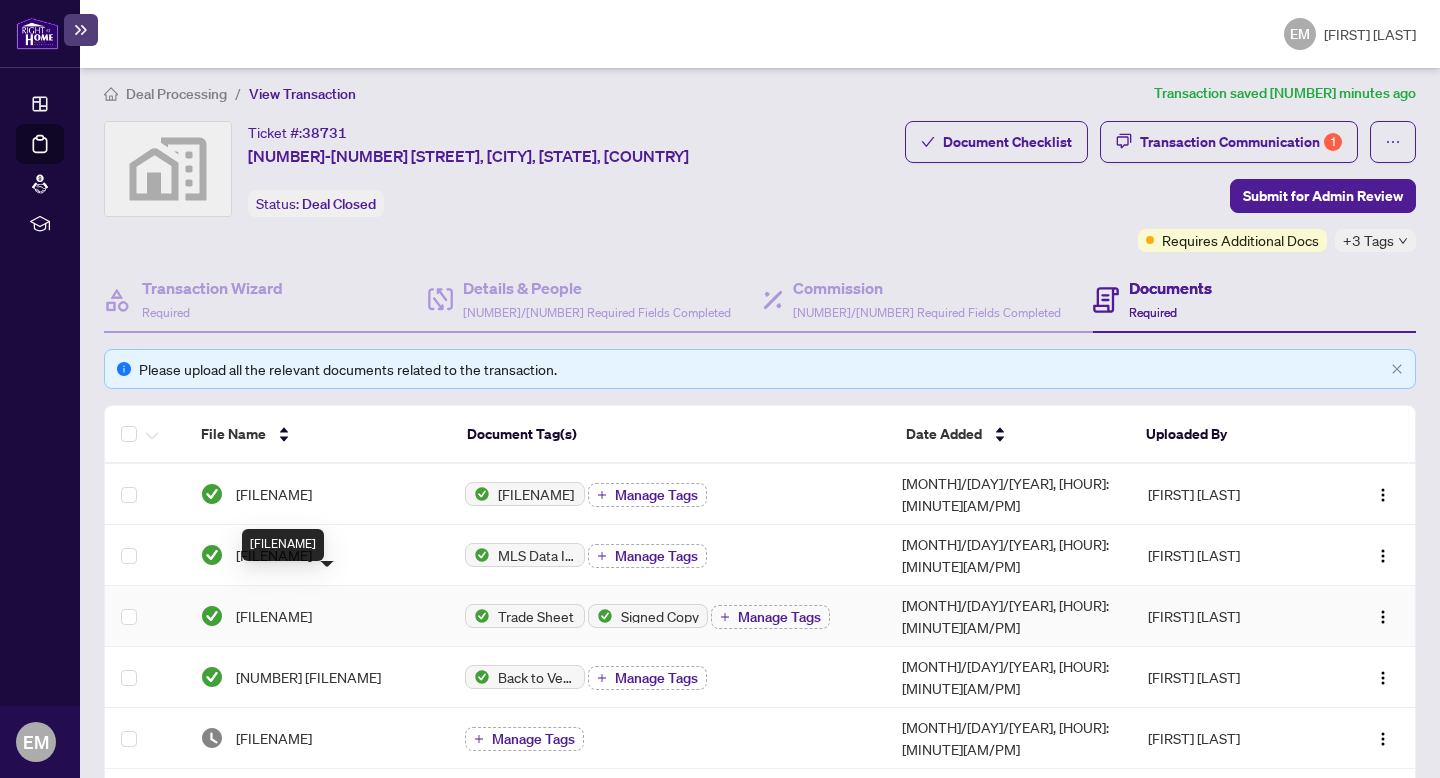 click on "[FILENAME]" at bounding box center (274, 616) 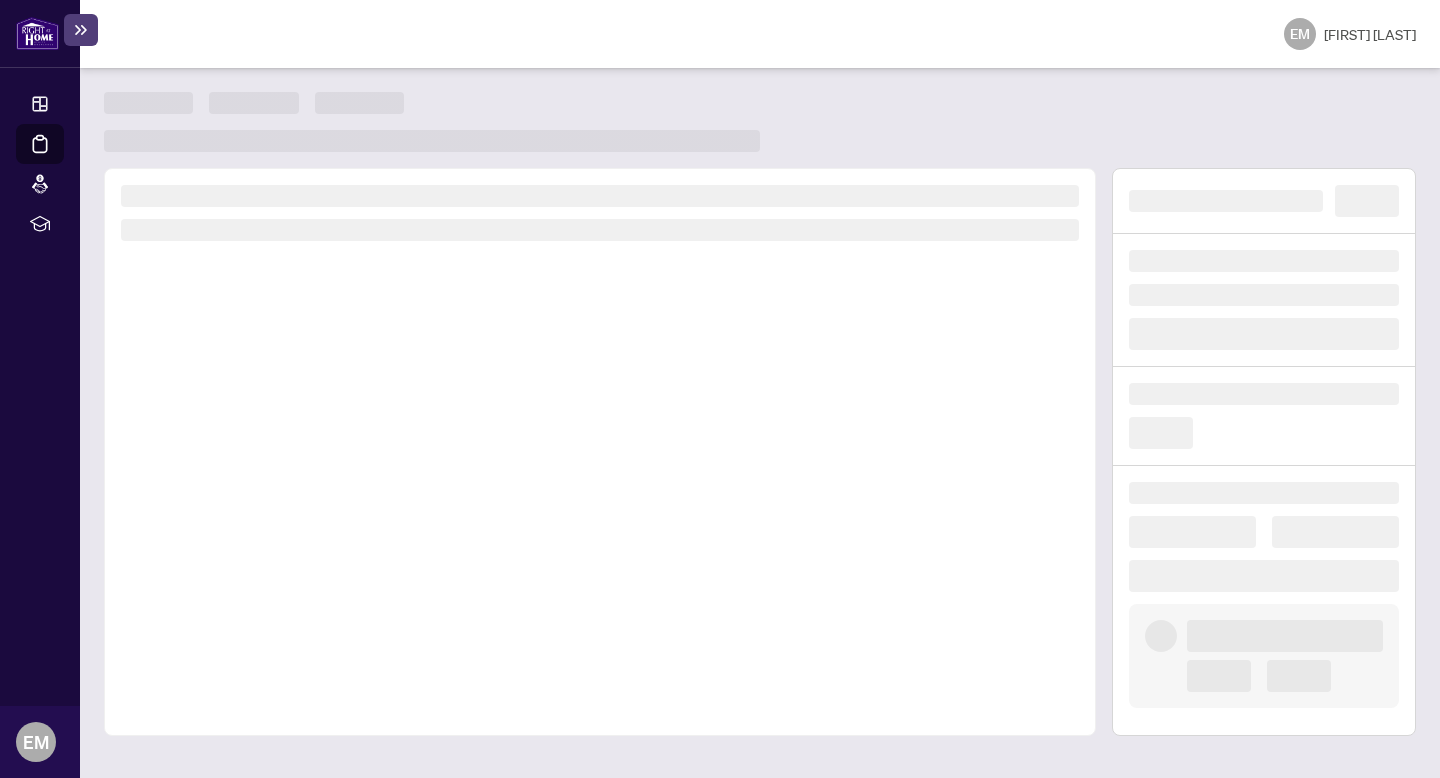 scroll, scrollTop: 0, scrollLeft: 0, axis: both 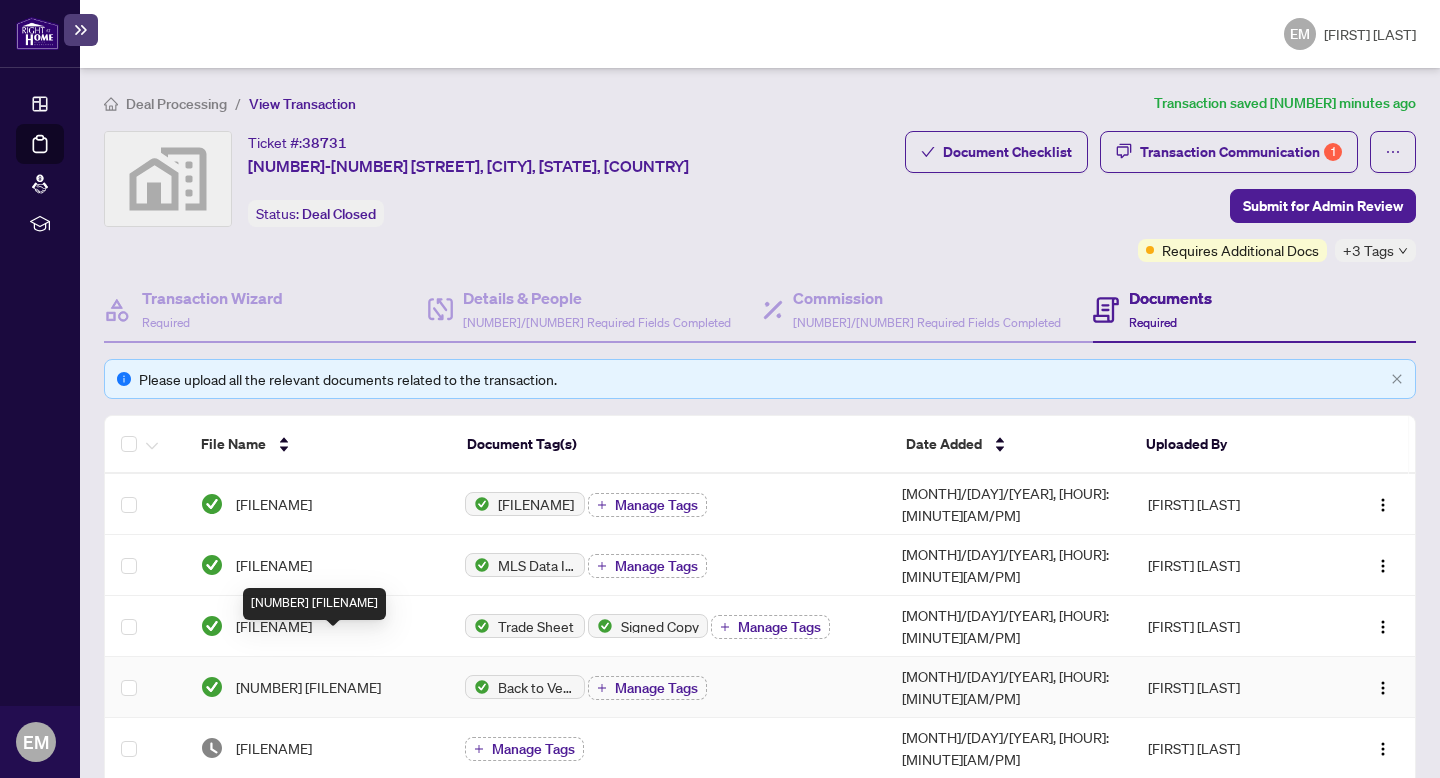 click on "[NUMBER] [FILENAME]" at bounding box center [308, 687] 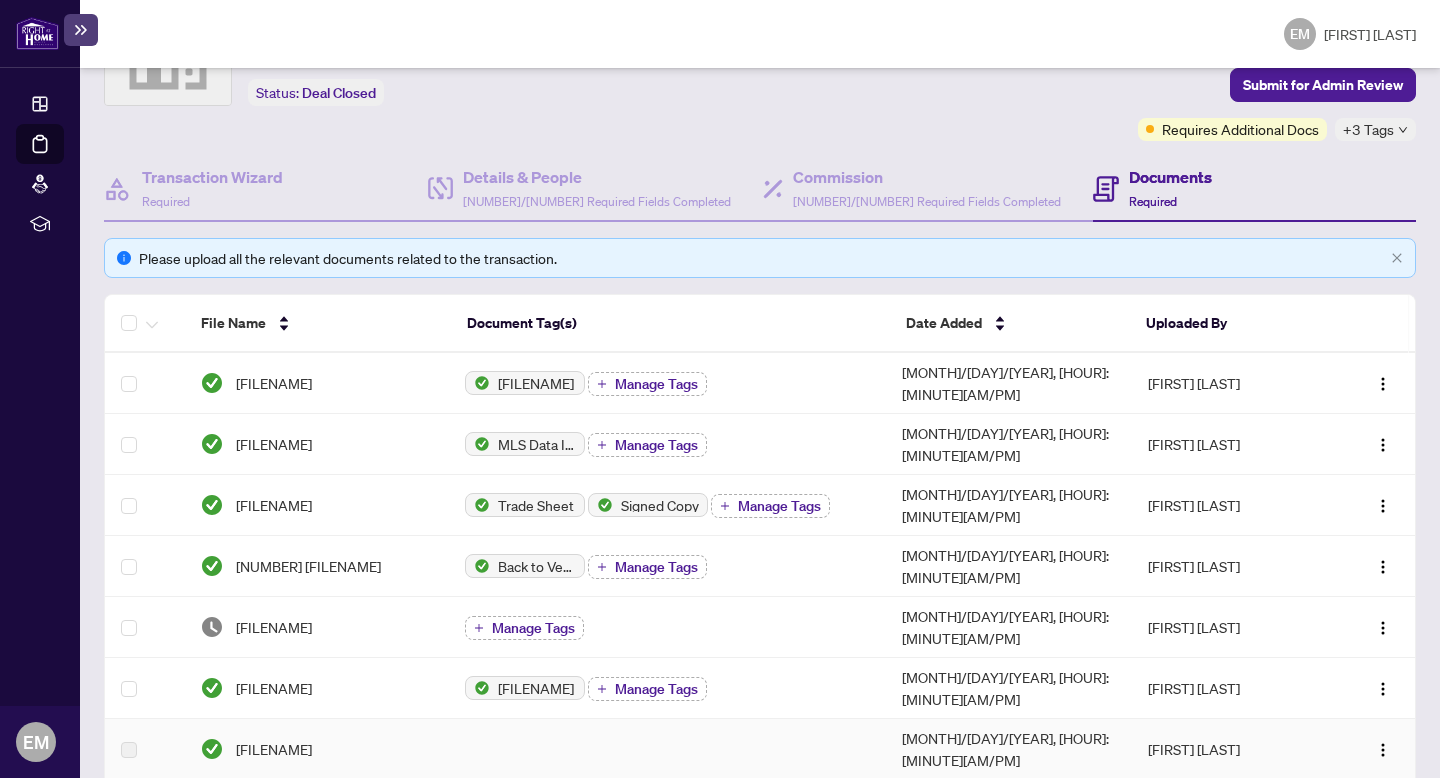 scroll, scrollTop: 0, scrollLeft: 0, axis: both 